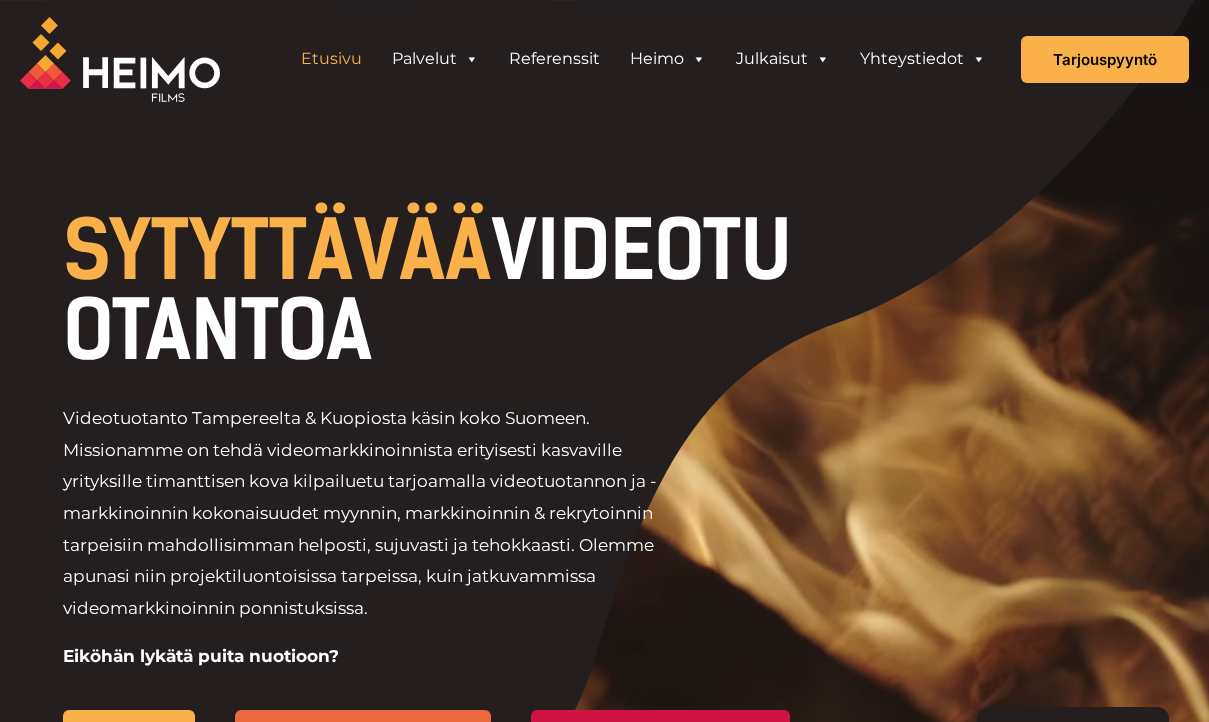 scroll, scrollTop: 0, scrollLeft: 0, axis: both 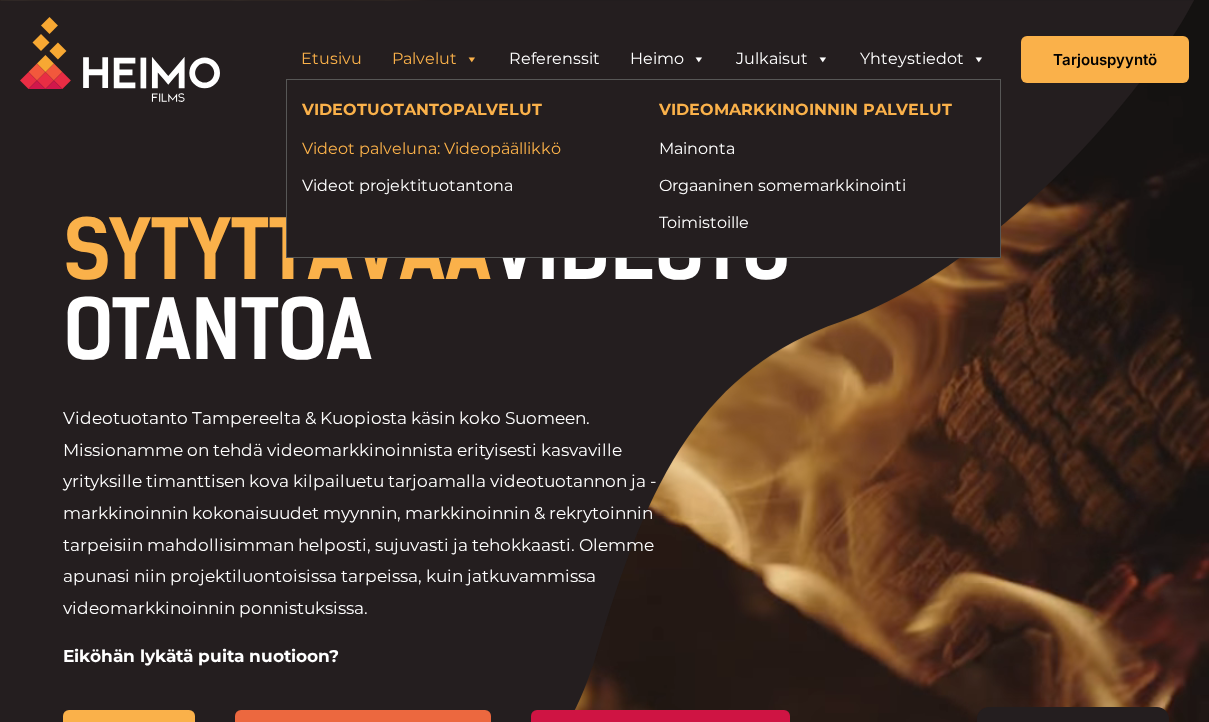 click on "Videot palveluna: Videopäällikkö" at bounding box center (465, 148) 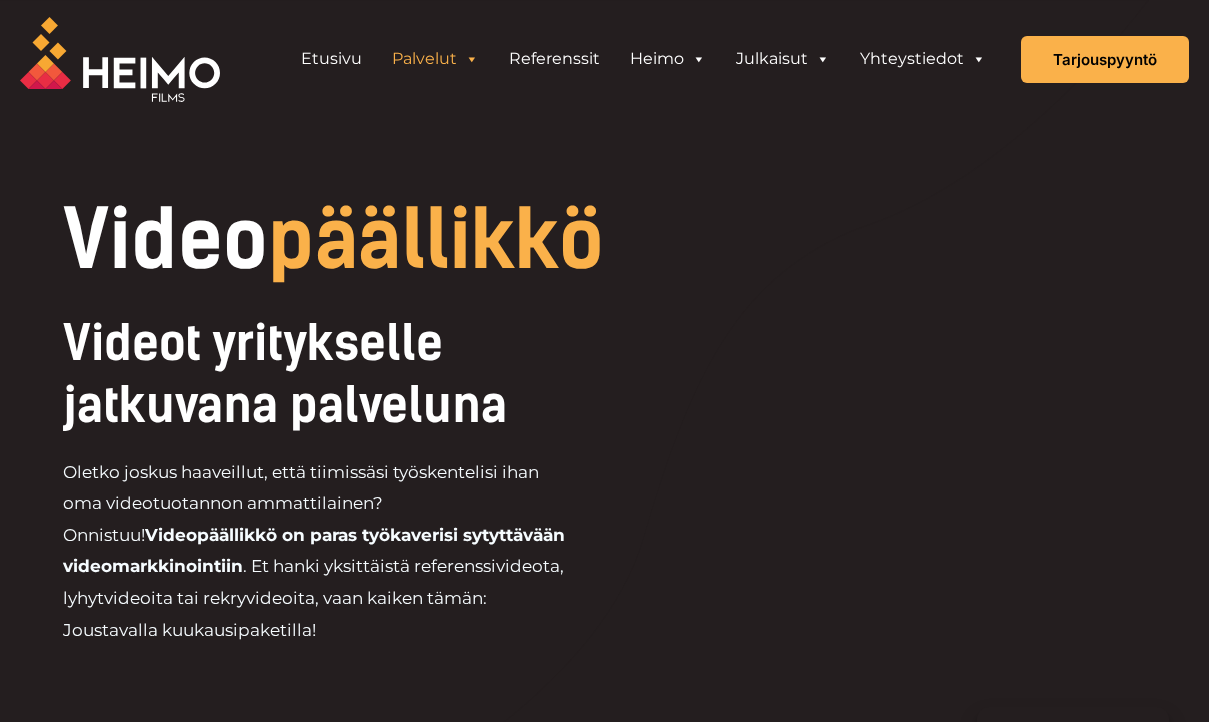 scroll, scrollTop: 0, scrollLeft: 0, axis: both 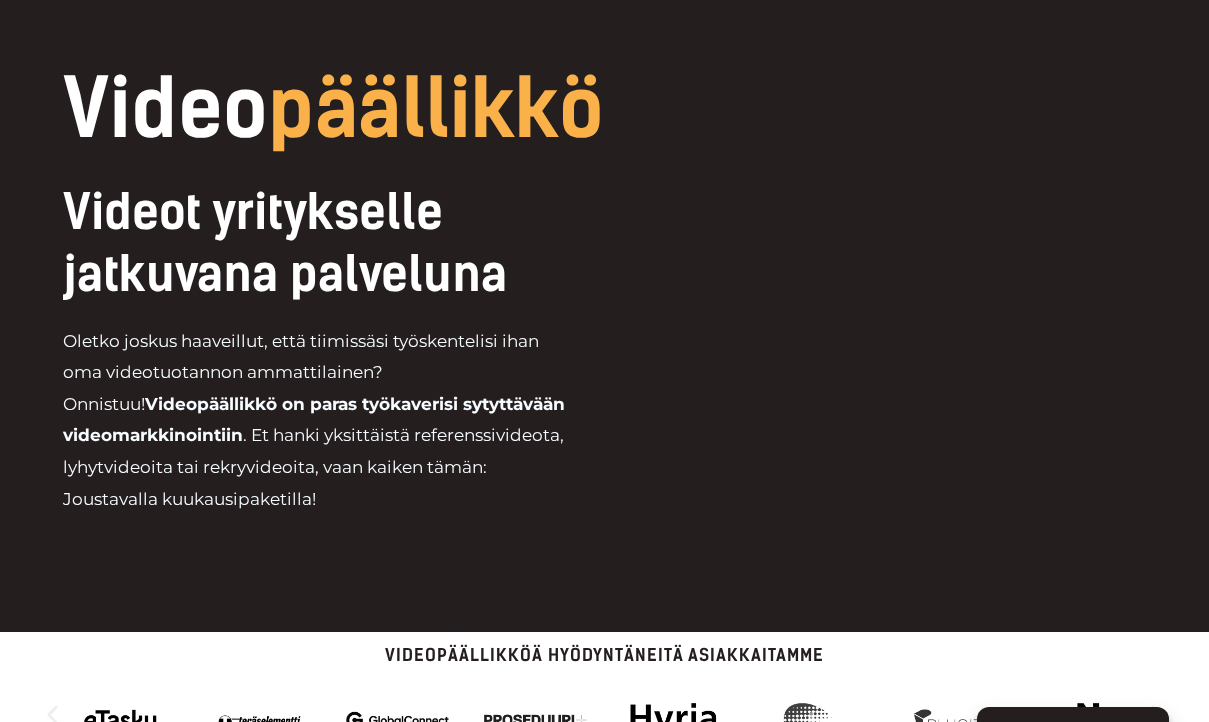 click on "Videopäällikkö on paras työkaverisi sytyttävään videomarkkinointiin" at bounding box center (314, 420) 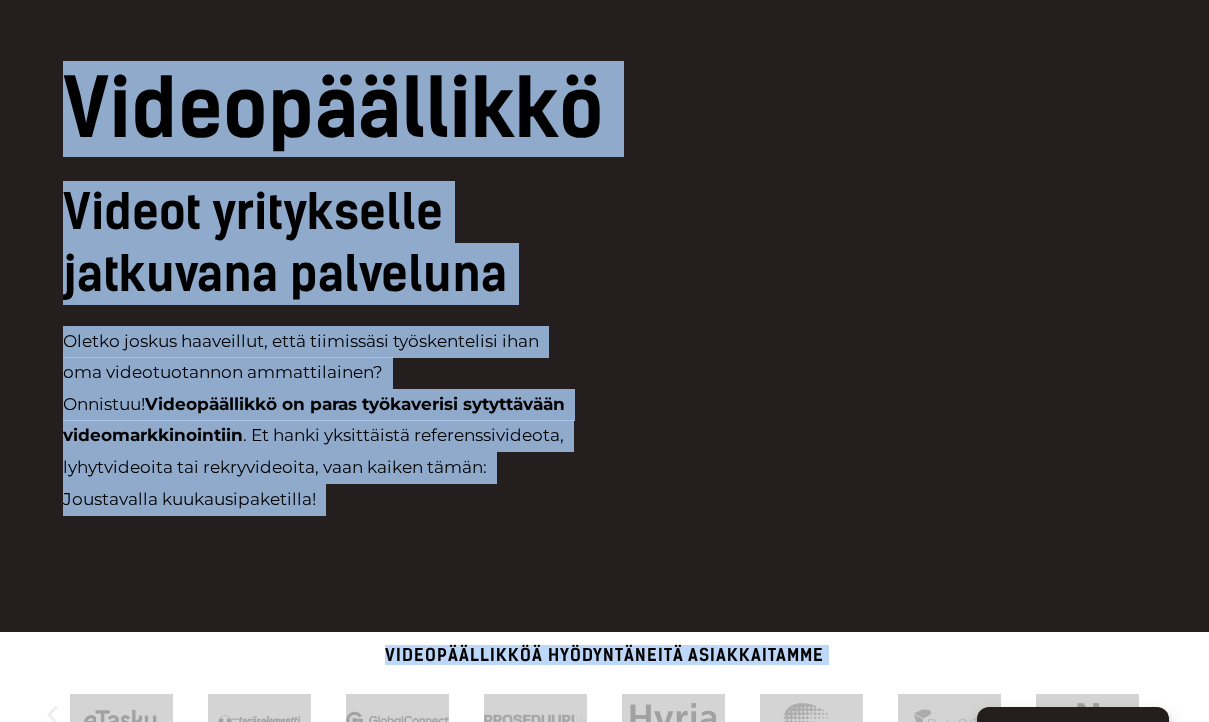 click on "Oletko joskus haaveillut, että tiimissäsi työskentelisi ihan oma videotuotannon ammattilainen? Onnistuu!  Videopäällikkö on paras työkaverisi sytyttävään videomarkkinointiin . Et hanki yksittäistä referenssivideota, lyhytvideoita tai rekryvideoita, vaan kaiken tämän: Joustavalla kuukausipaketilla!" at bounding box center (322, 420) 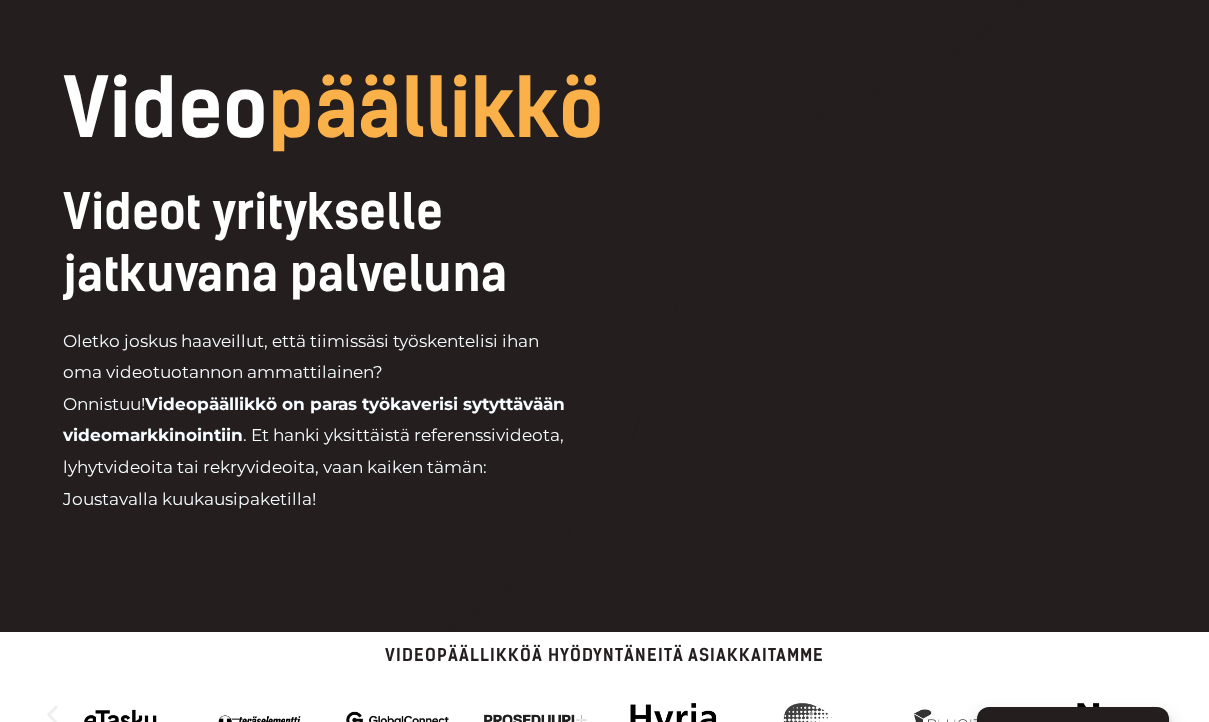 click on "Oletko joskus haaveillut, että tiimissäsi työskentelisi ihan oma videotuotannon ammattilainen? Onnistuu!  Videopäällikkö on paras työkaverisi sytyttävään videomarkkinointiin . Et hanki yksittäistä referenssivideota, lyhytvideoita tai rekryvideoita, vaan kaiken tämän: Joustavalla kuukausipaketilla!" at bounding box center [322, 420] 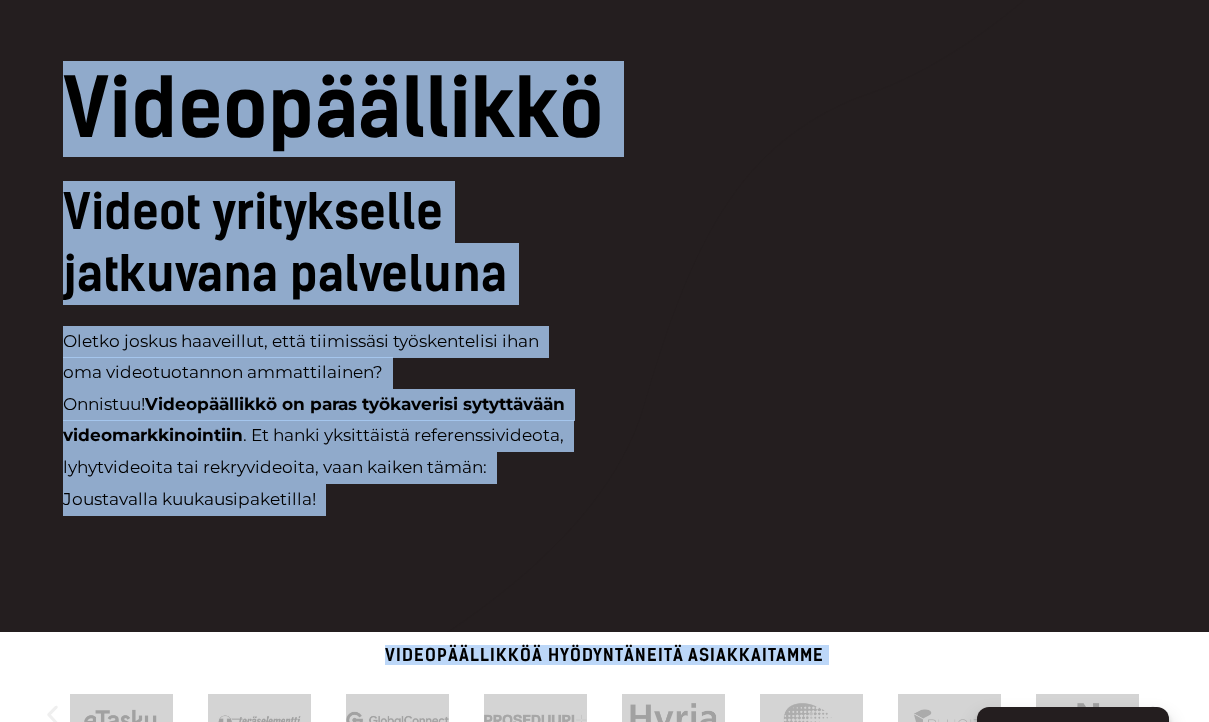copy on "Loremi dolorsita
Consect Adipisci
ELITSEDDOEIUSMODTEMPO
Incidi utlaboree: Doloremagnaali Enimad minimveniamquisnos
EXERCITATIONULLAMC LABORISN
Aliquipe Eacommodoc duisauteirureinr Voluptatevel
Essecillumf Nulla
Pariatu Excepte Sintoc Cupidata Nonproidentsu
Culpaquio
DESERUNTMO ANIMIDESTLA
Persp undeomni istenatuserrorvoluptatem accus 93+9 doloremqu laudantiumtotamremaperi 27+8 eaqueipsa quaeabilloinventor Veri quasia beataevitaedictaex Nemoen ipsamquiavolupta asperna -autoditfugitco
MAGNI
Dol eosrationesequinesci nequeporroquisqu
Doloremadipi
Numqu eiusmoditemporaincid
Magna quaeratetiamminussol
Nobiseligendi Optiocumqueni
Impedit Quoplace
FACEREPOSSIMUSASSUMEN
Repell temporibu: Autemquibusdam Offici debitisrerumnecess
SAEPEEVENIETVOLUPT REPUDIAN
Recusand Itaqueearu hictenetursapien Delectusreic
Voluptatibu Maior
Aliaspe Dolorib Asperi Repellat Minimnostrume ..." 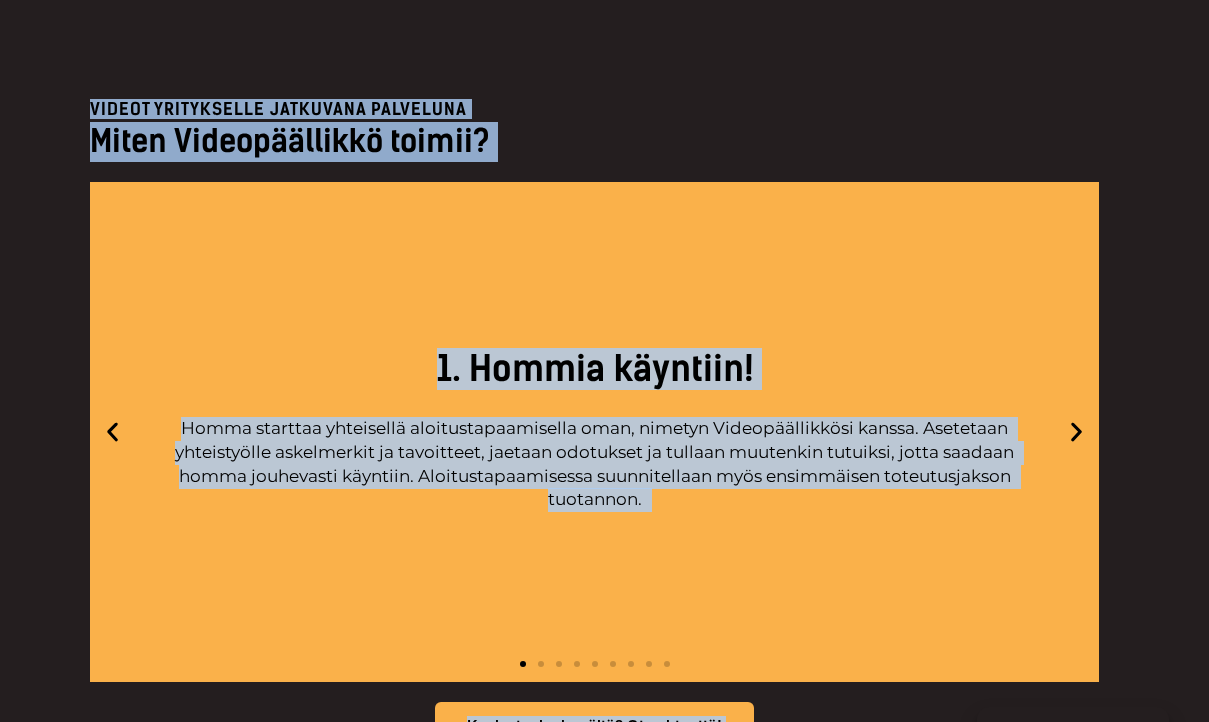 scroll, scrollTop: 5444, scrollLeft: 0, axis: vertical 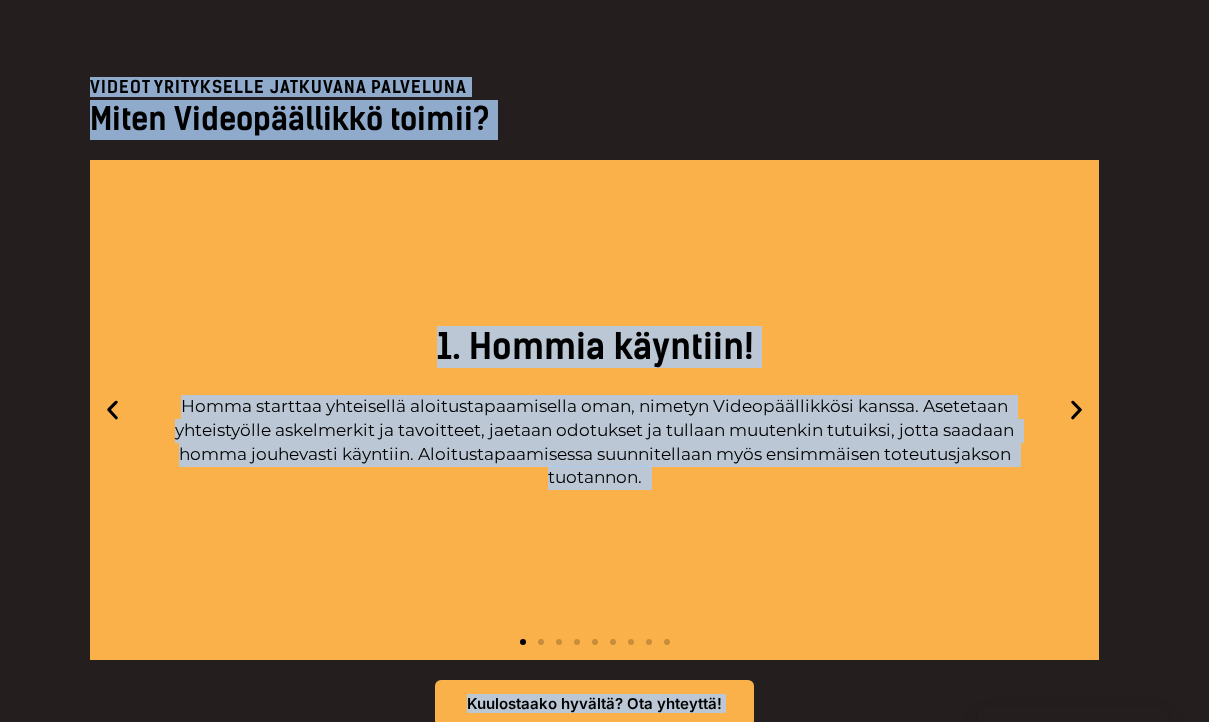 click at bounding box center (1076, 410) 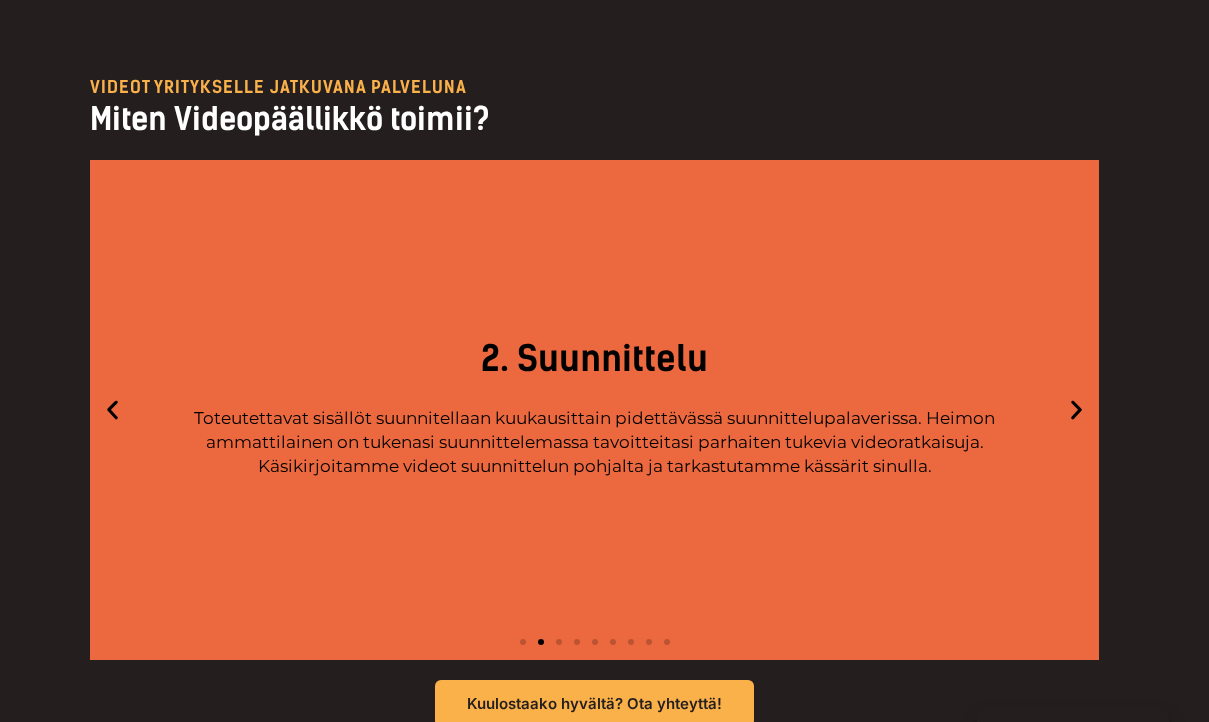 click at bounding box center (1076, 410) 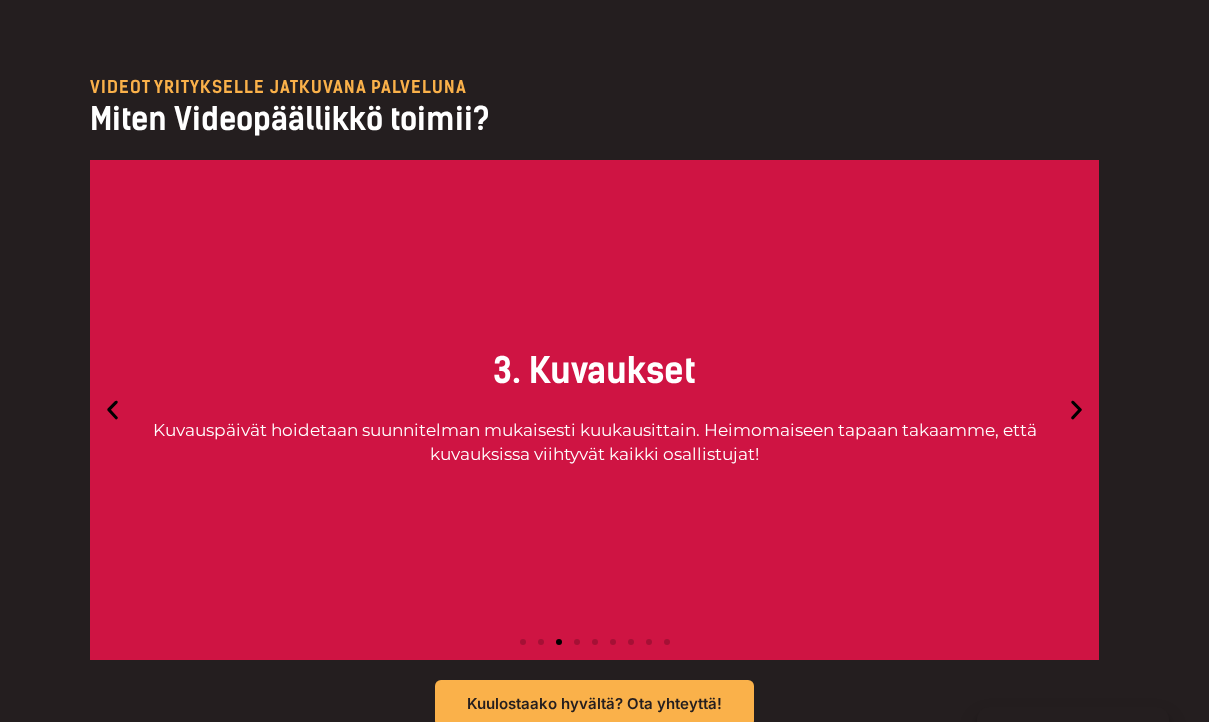click at bounding box center (1076, 410) 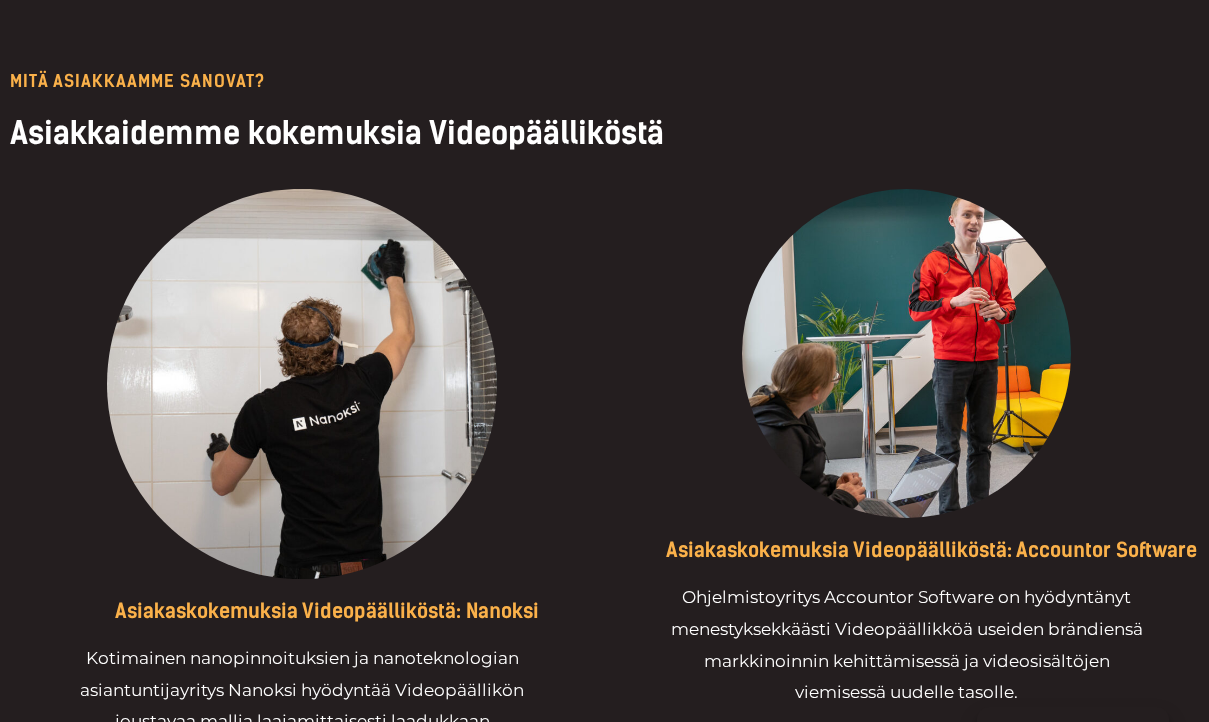 scroll, scrollTop: 6211, scrollLeft: 0, axis: vertical 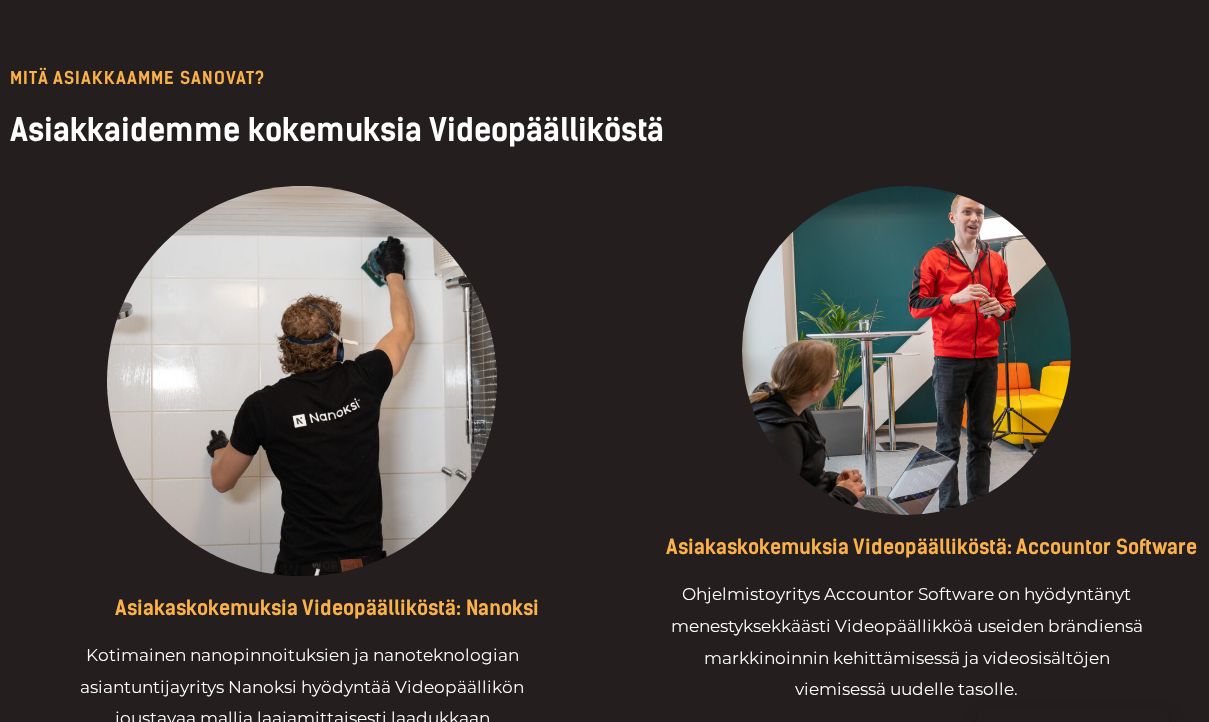 click at bounding box center (302, 381) 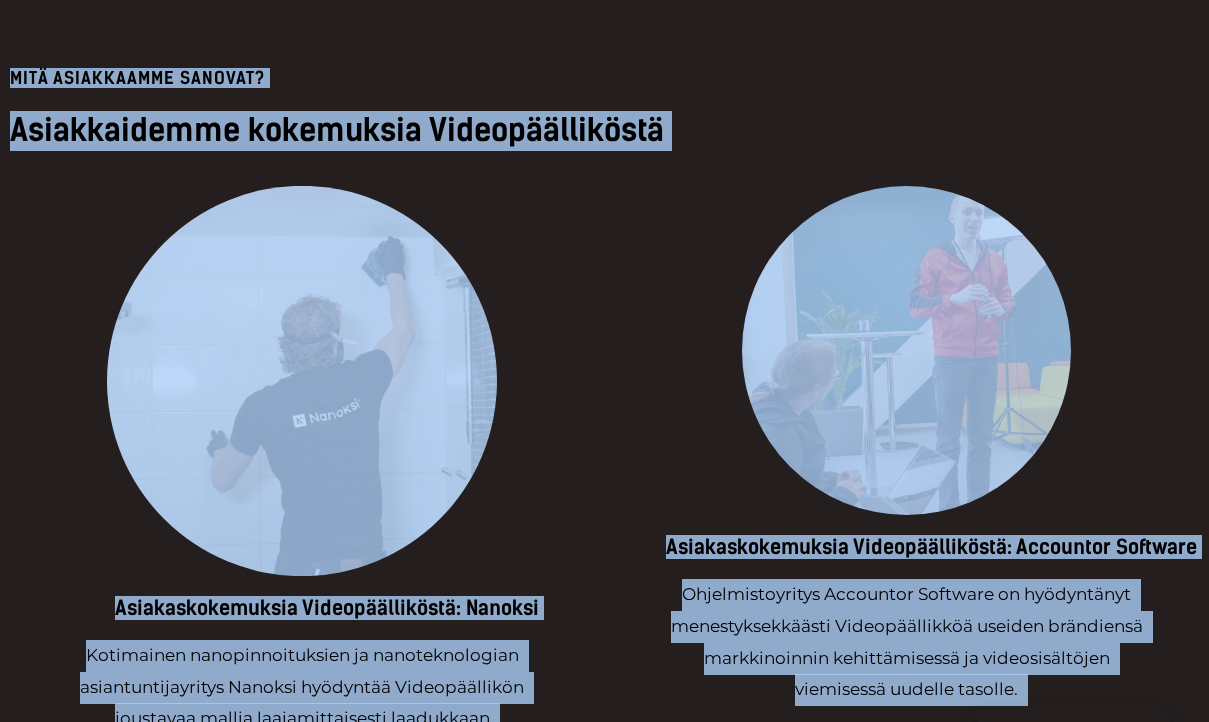 copy on "Siirry sisältöön
Etusivu Palvelut
VIDEOTUOTANTOPALVELUT
Videot palveluna: Videopäällikkö Videot projektituotantona
VIDEOMARKKINOINNIN PALVELUT
Mainonta Orgaaninen somemarkkinointi Toimistoille
Referenssit Heimo
Tutustu Heimoon Töihin Heimolle Vastuullisuus
Julkaisut
LADATTAVAT MATERIAALIT
Lataa maksuton markkinointisuunnitelman pohja 40+1 kysymystä referenssiasiakkaallesi 30+3 kysymystä työntekijätarinaan Opas aitoon työnantajabrändiin Kehitä videomainontaasi somessa -webinaarisarja
BLOGI
Opi videomarkkinoinnista artikkeleistamme
Yhteystiedot
Varaa tutustumistapaaminen
Varaa tutustumistapaaminen
Tarjouspyyntö Tarjouspyyntö
Etusivu Palvelut
VIDEOTUOTANTOPALVELUT
Videot palveluna: Videopäällikkö Videot projektituotantona
VIDEOMARKKINOINNIN PALVELUT
Mainonta Orgaaninen somemarkkinointi Toimistoille
Referenssit Heimo
Tutustu Heimoon Töihin Heimolle Vastuullisuus ..." 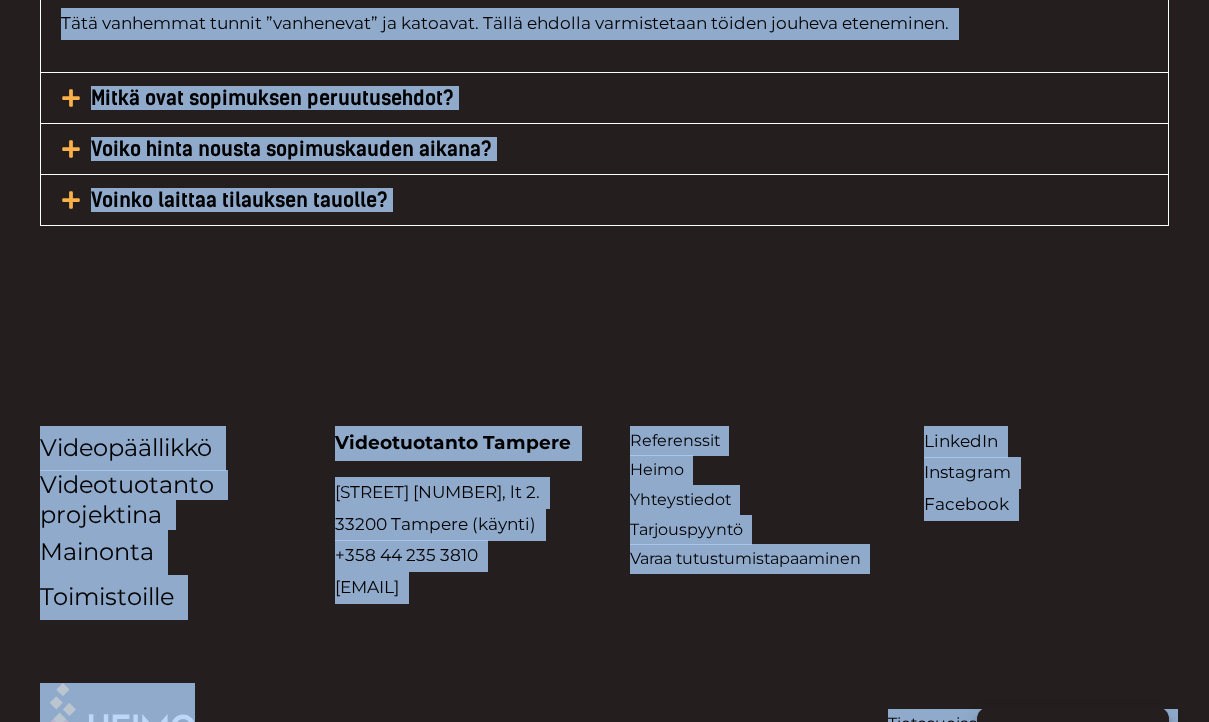 scroll, scrollTop: 10283, scrollLeft: 0, axis: vertical 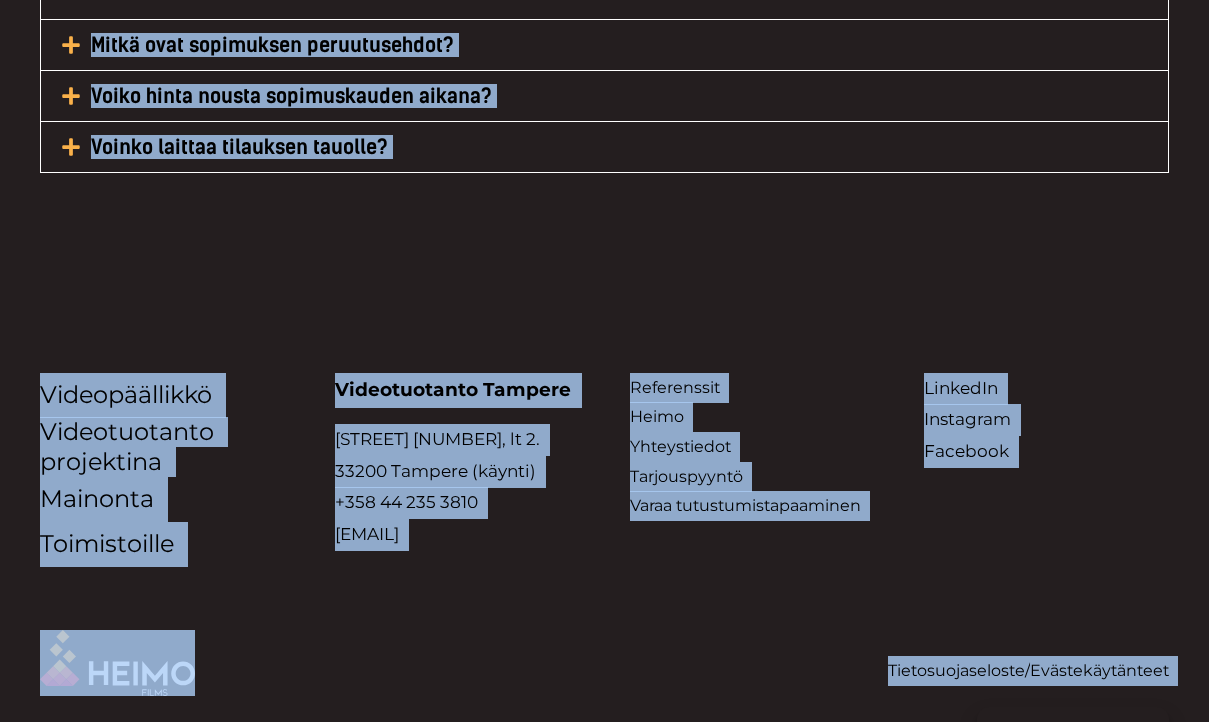 click on "Videopäällikkö
Videotuotanto projektina
Mainonta
Toimistoille
Videotuotanto Tampere
Hämeenpuisto 44, lt 2.
33200 Tampere (käynti)
+358 44 235 3810
info@heimofilms.fi
Referenssit
Heimo
Yhteystiedot
Tarjouspyyntö
Varaa tutustumistapaaminen
LinkedIn
Instagram
Facebook" at bounding box center (604, 442) 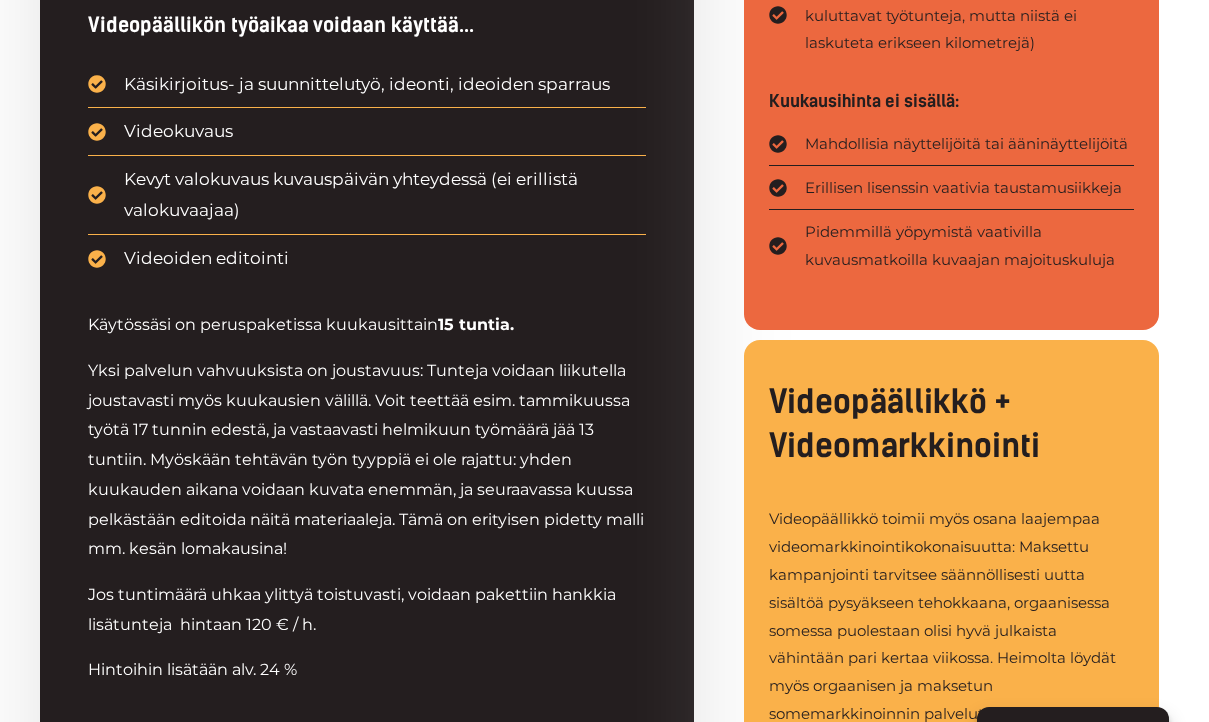 scroll, scrollTop: 1616, scrollLeft: 0, axis: vertical 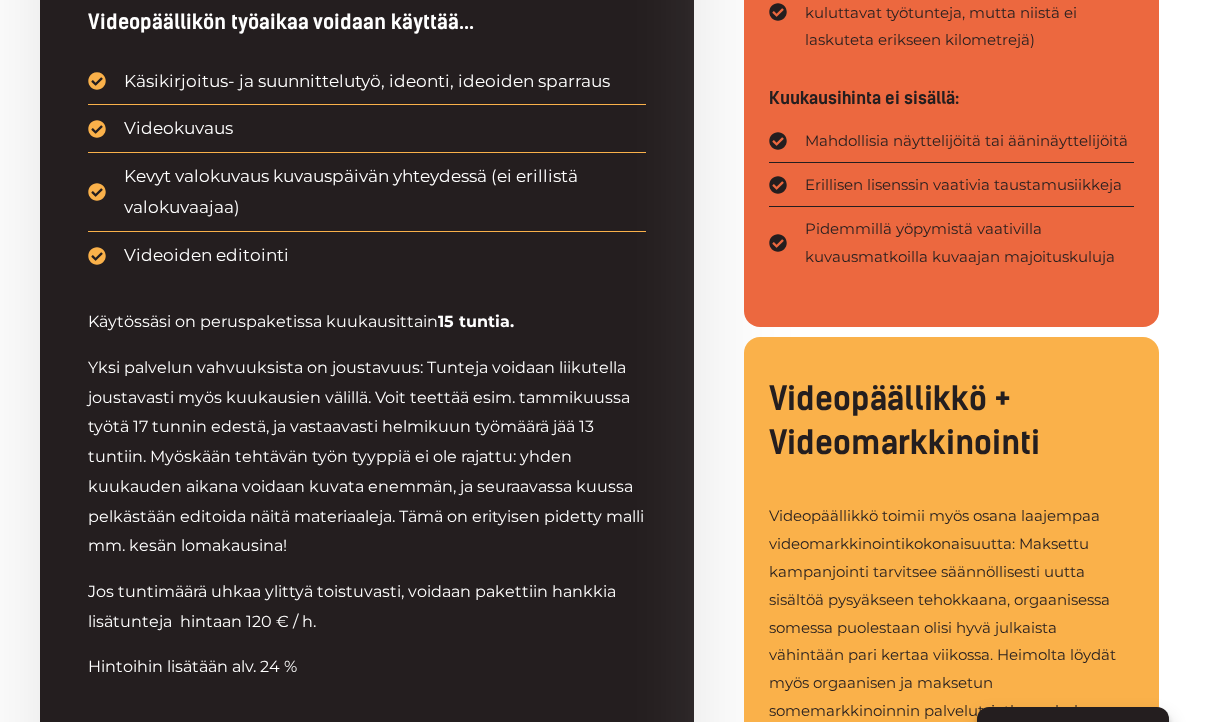 click on "Käytössäsi on peruspaketissa kuukausittain  15 tuntia." at bounding box center (367, 322) 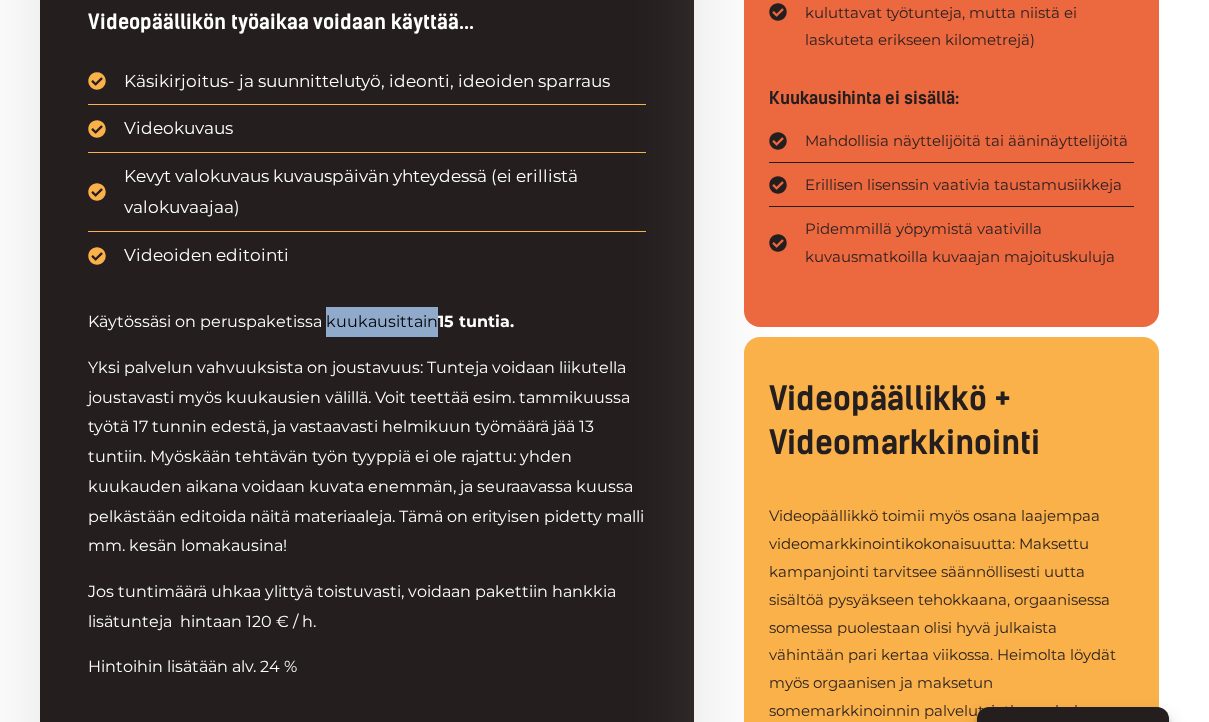 click on "Käytössäsi on peruspaketissa kuukausittain  15 tuntia." at bounding box center [367, 322] 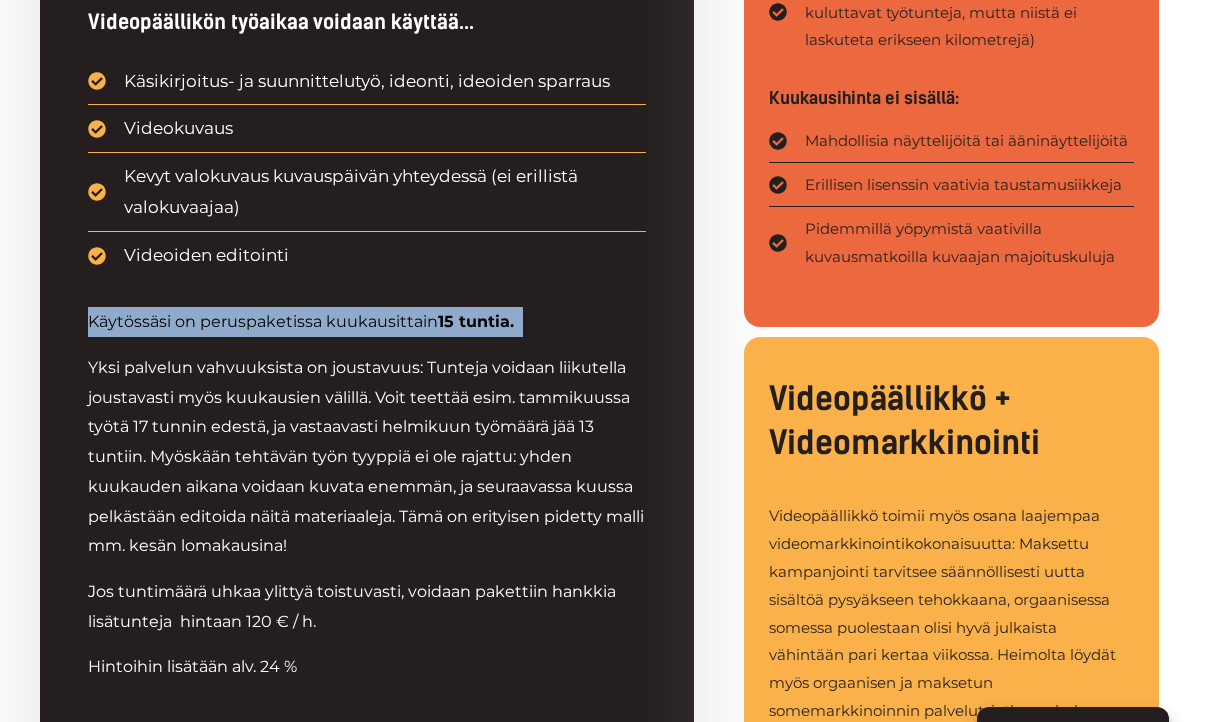 click on "Käytössäsi on peruspaketissa kuukausittain  15 tuntia." at bounding box center (367, 322) 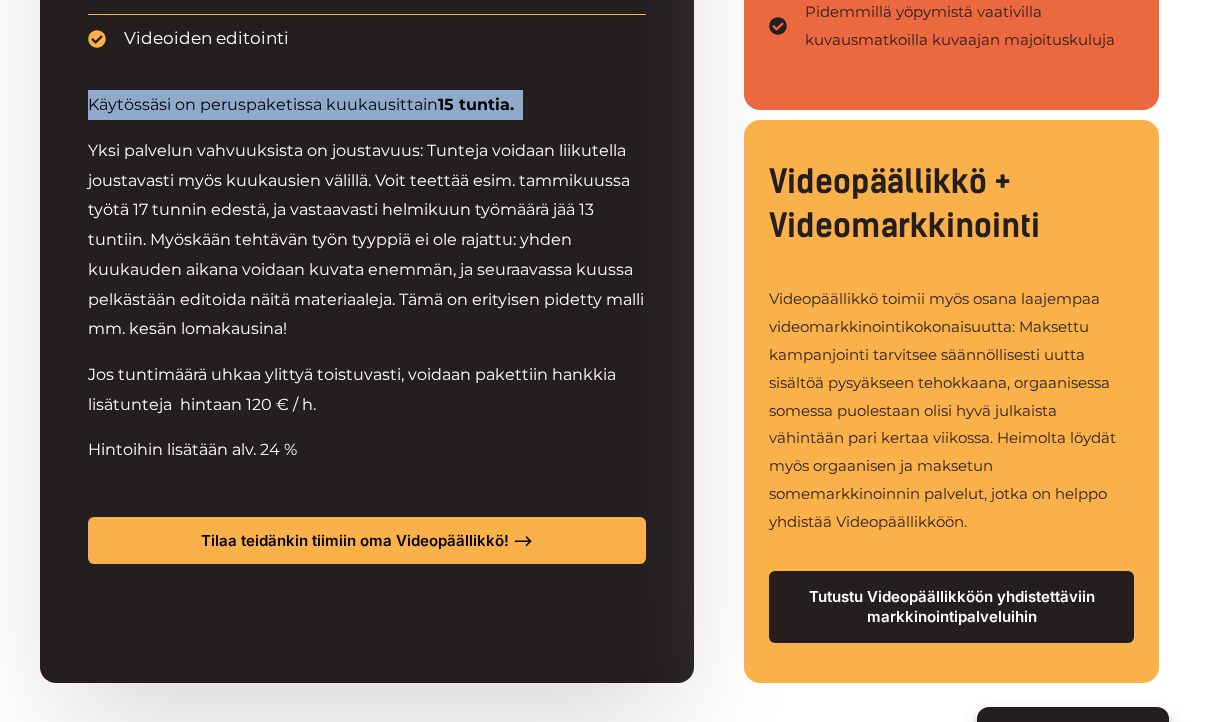 scroll, scrollTop: 1757, scrollLeft: 0, axis: vertical 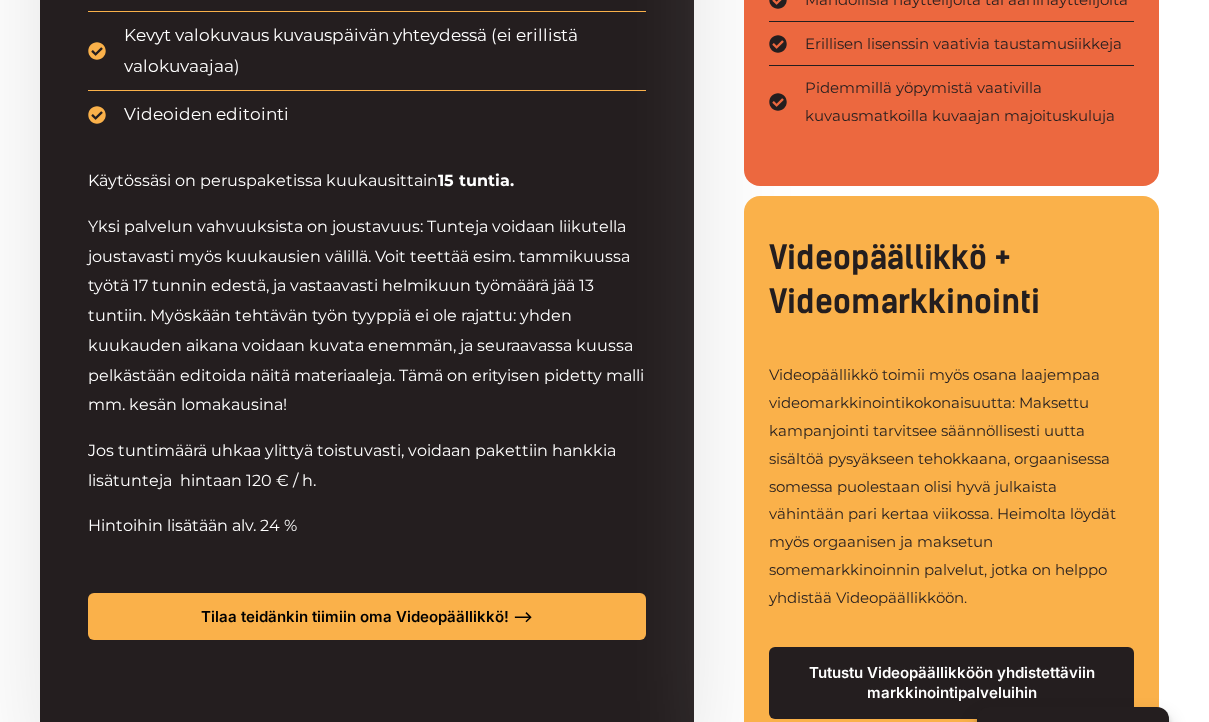 click on "Yksi palvelun vahvuuksista on joustavuus: Tunteja voidaan liikutella  joustavasti myös kuukausien välillä. Voit teettää esim. tammikuussa työtä 17 tunnin edestä, ja vastaavasti helmikuun työmäärä jää 13 tuntiin. Myöskään tehtävän työn tyyppiä ei ole rajattu: yhden kuukauden aikana voidaan kuvata enemmän, ja seuraavassa kuussa pelkästään editoida näitä materiaaleja. Tämä on erityisen pidetty malli mm. kesän lomakausina!" at bounding box center [367, 316] 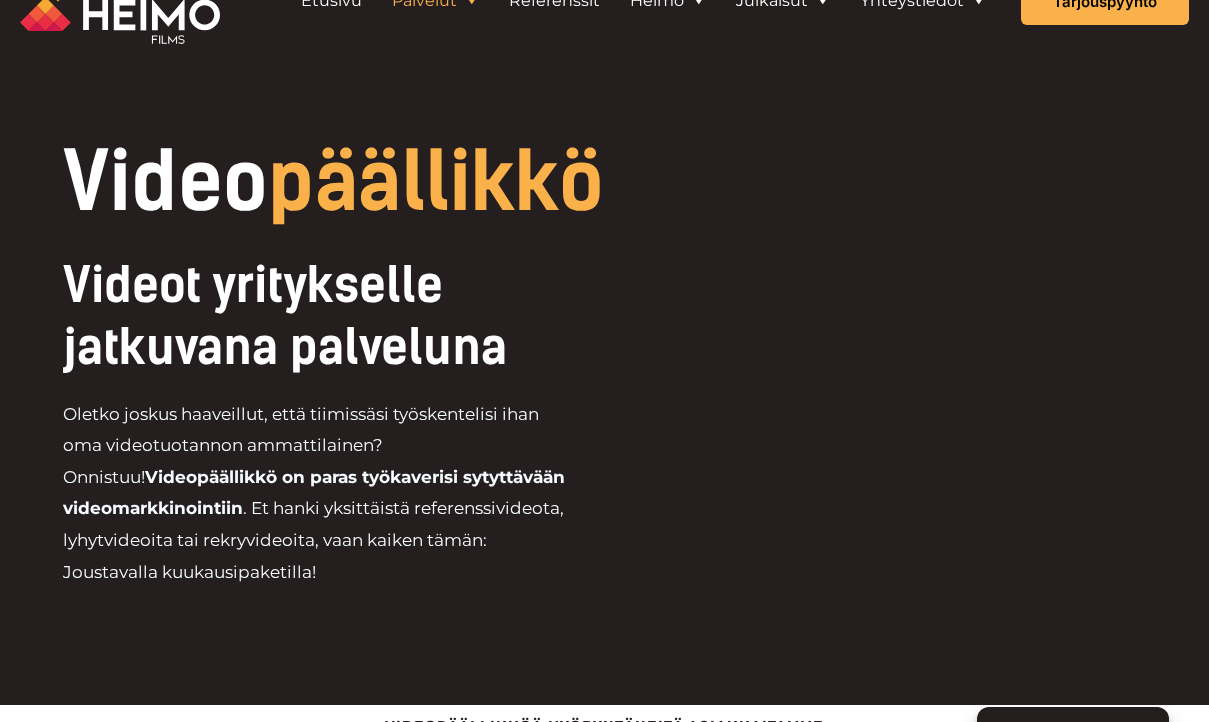 scroll, scrollTop: 0, scrollLeft: 0, axis: both 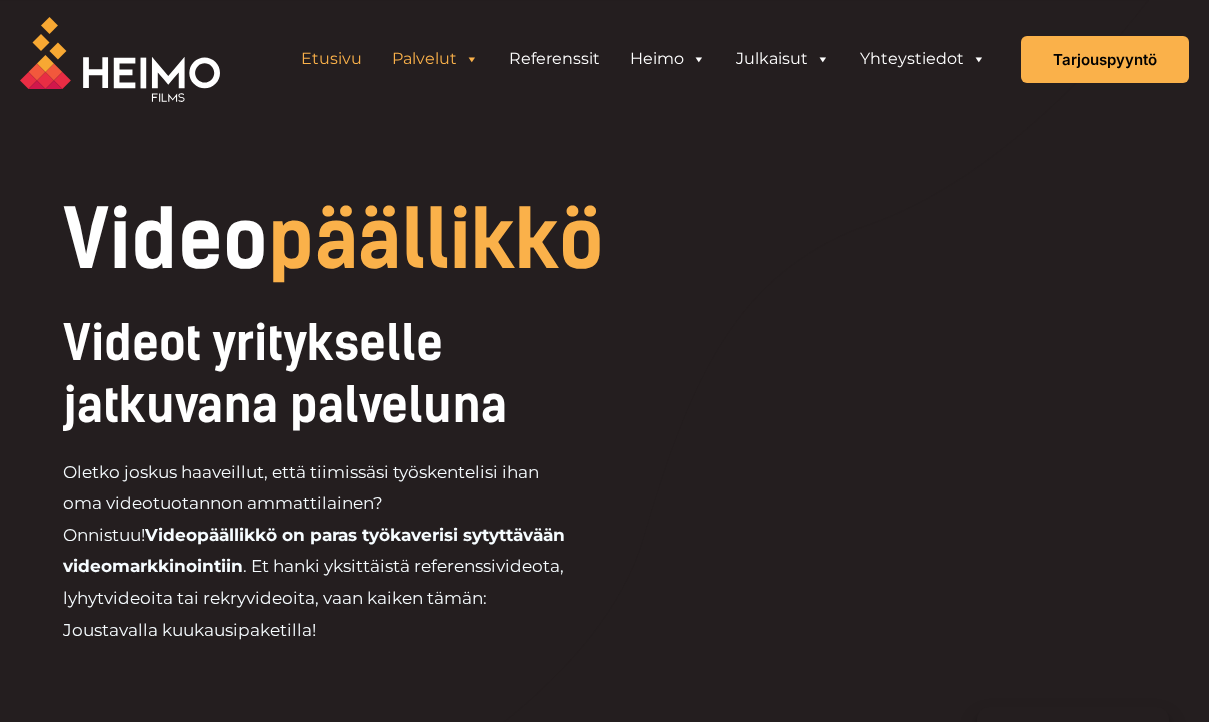 click on "Etusivu" at bounding box center [331, 59] 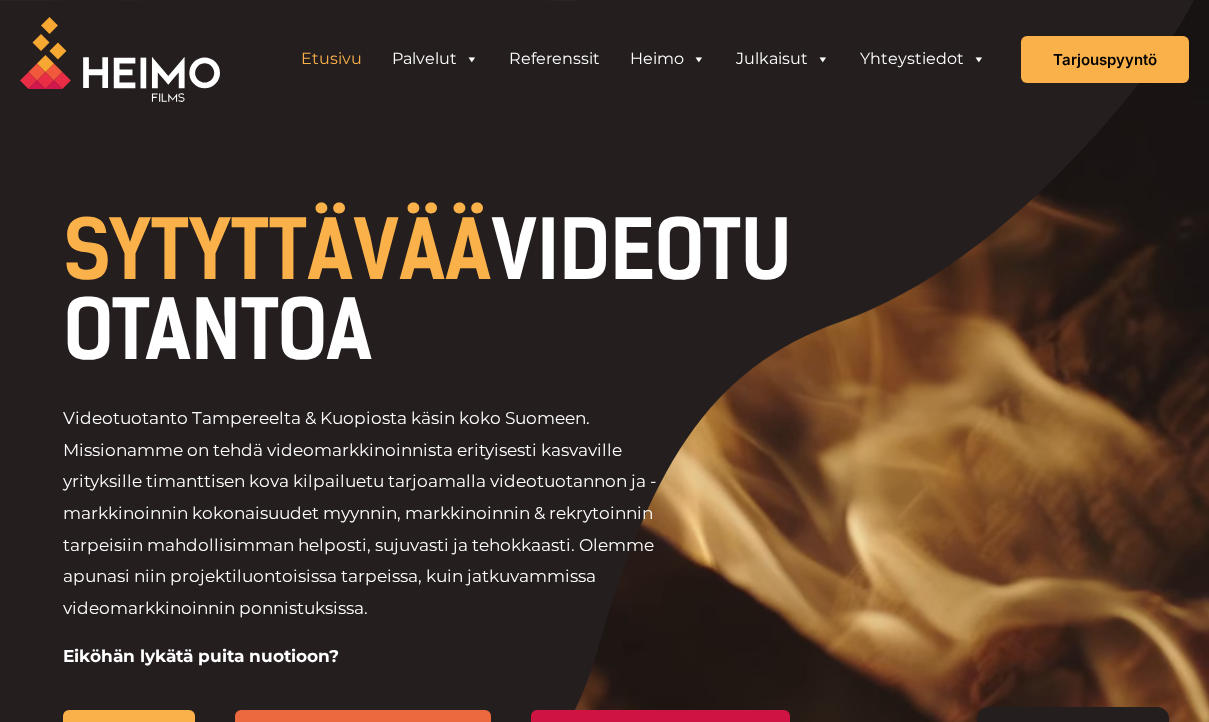 scroll, scrollTop: 0, scrollLeft: 0, axis: both 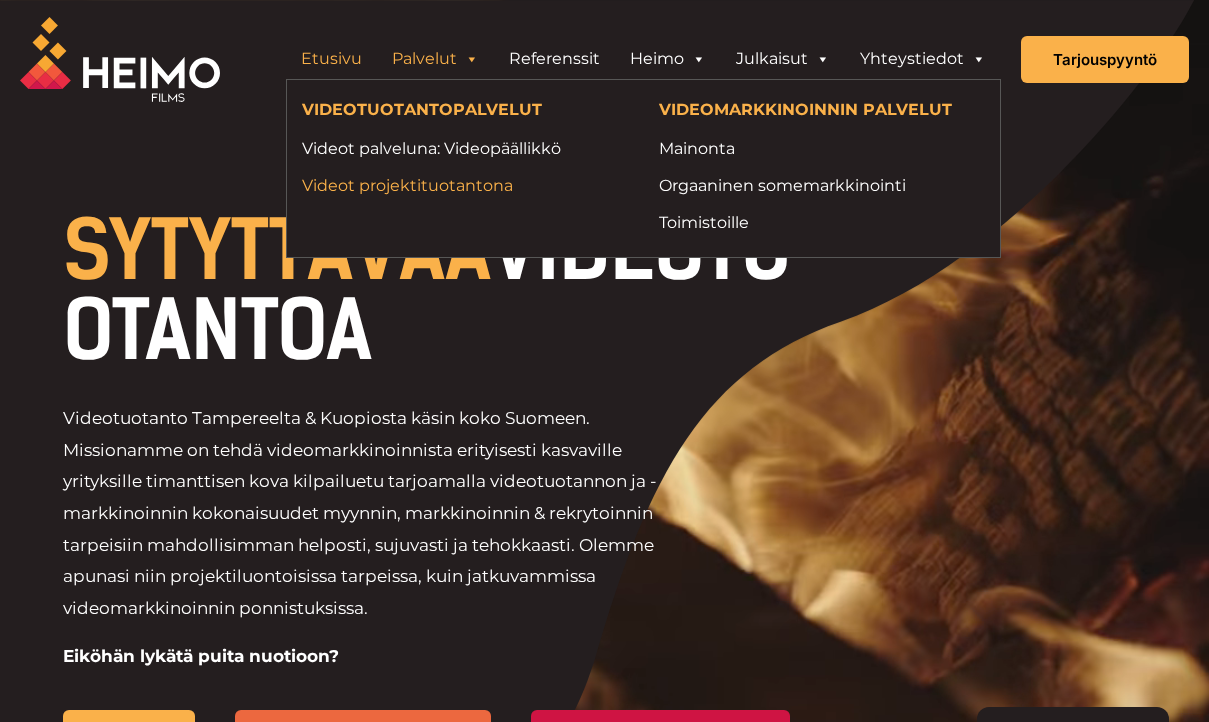 click on "Videot projektituotantona" at bounding box center (465, 185) 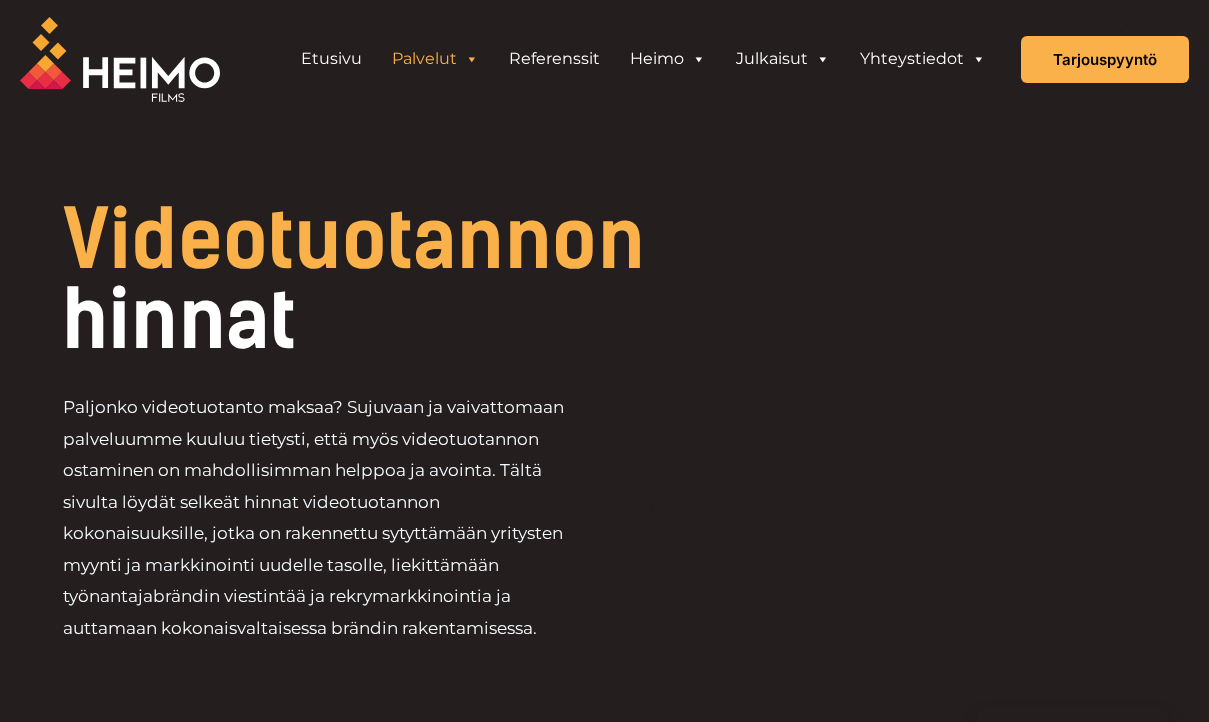scroll, scrollTop: 0, scrollLeft: 0, axis: both 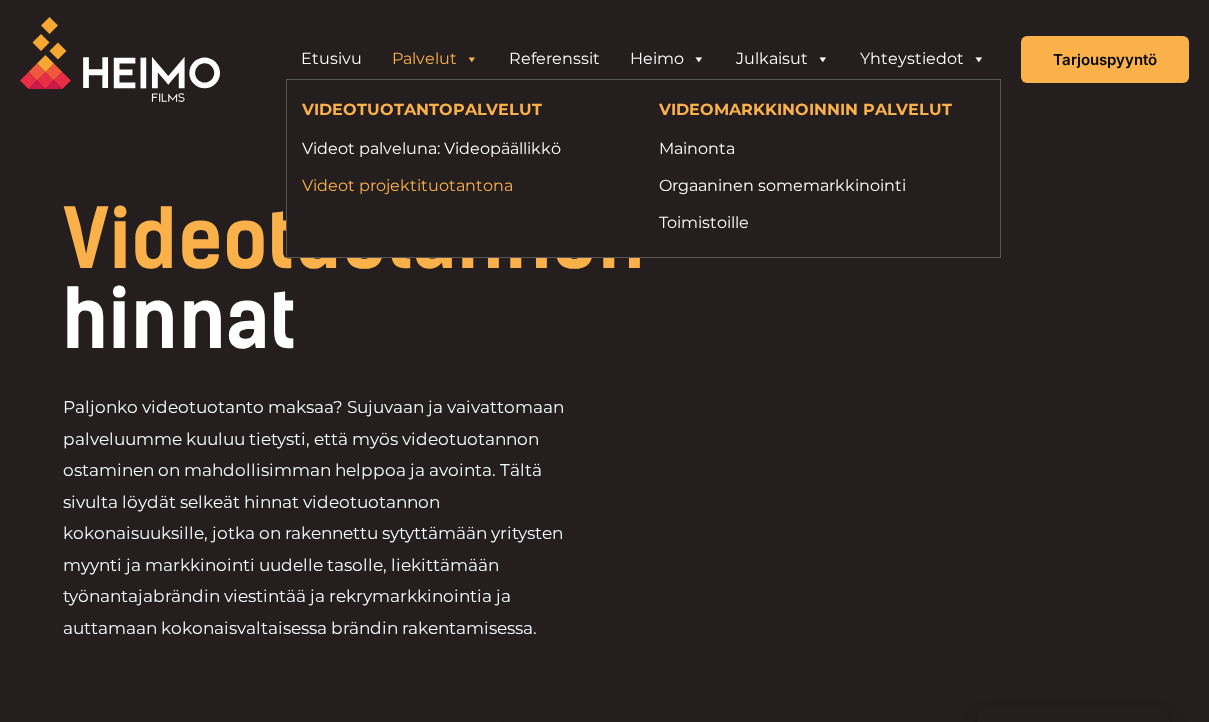 click on "Videot projektituotantona" at bounding box center [465, 185] 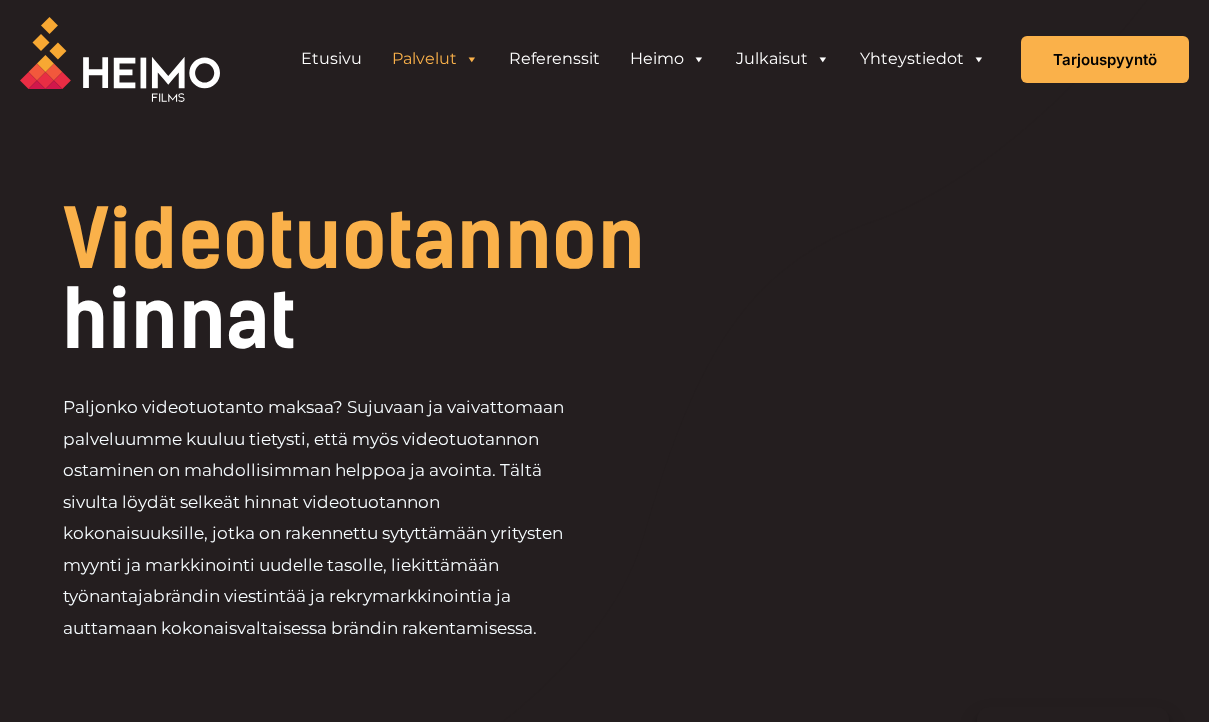 scroll, scrollTop: 0, scrollLeft: 0, axis: both 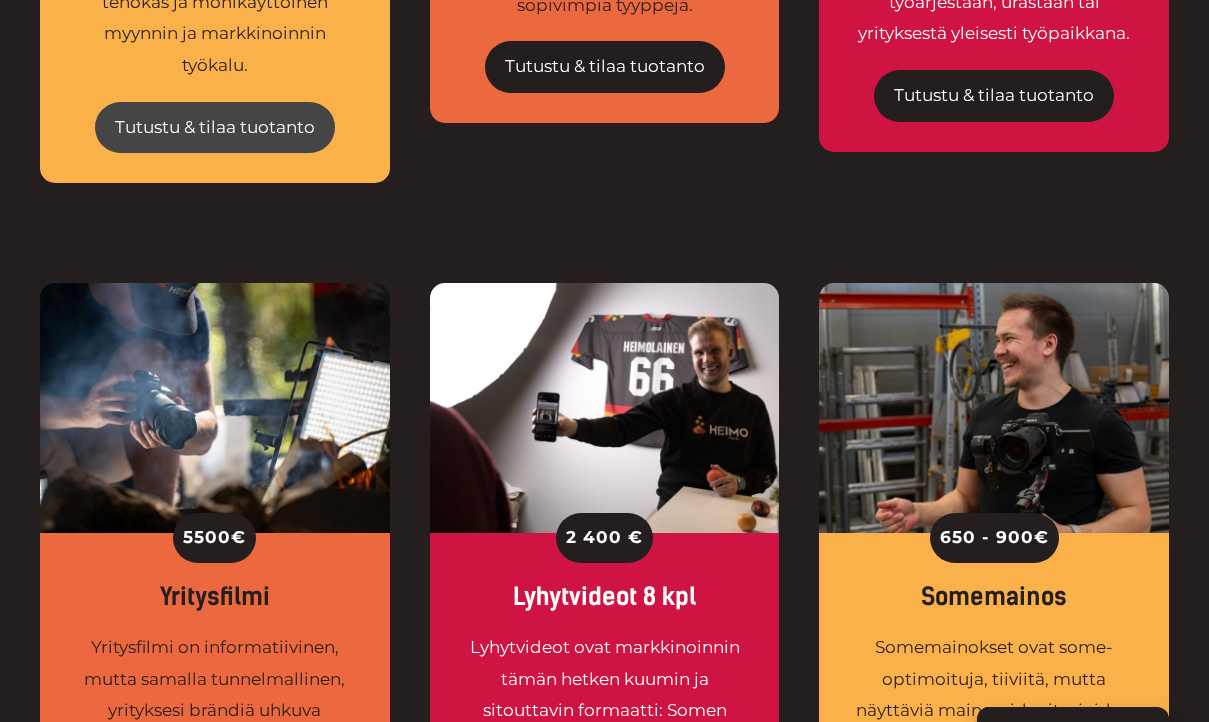 click on "Tutustu & tilaa tuotanto" at bounding box center [215, 128] 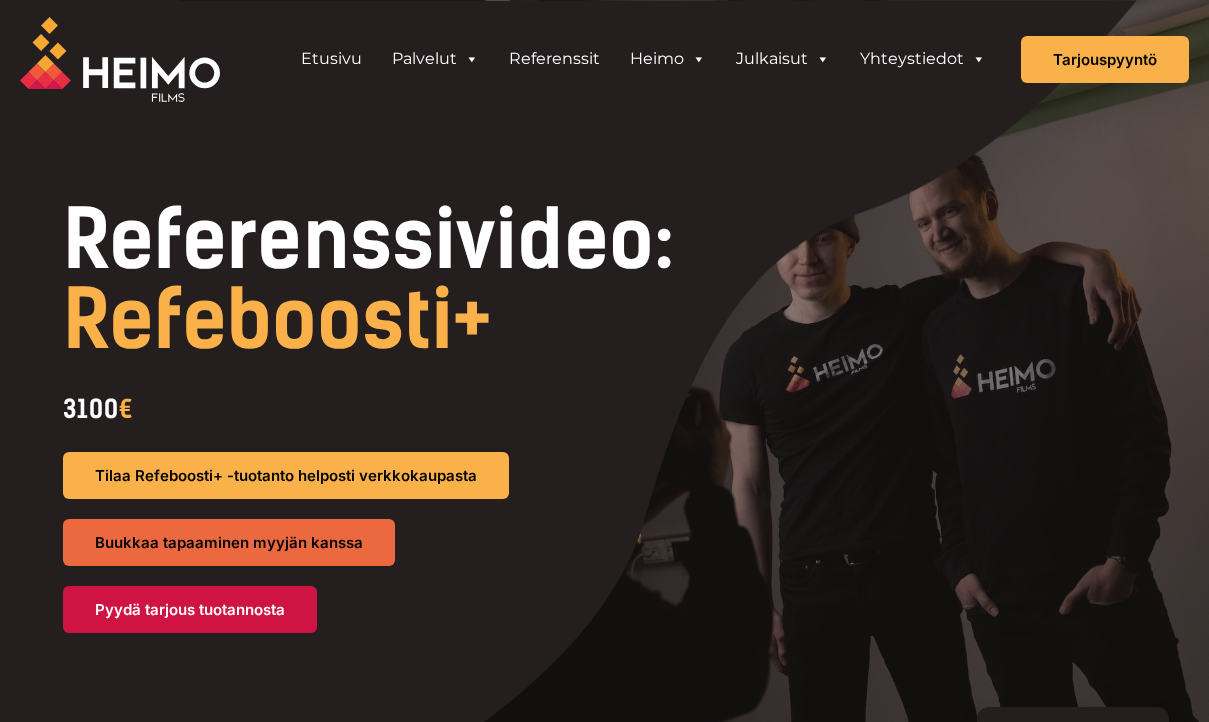 scroll, scrollTop: 0, scrollLeft: 0, axis: both 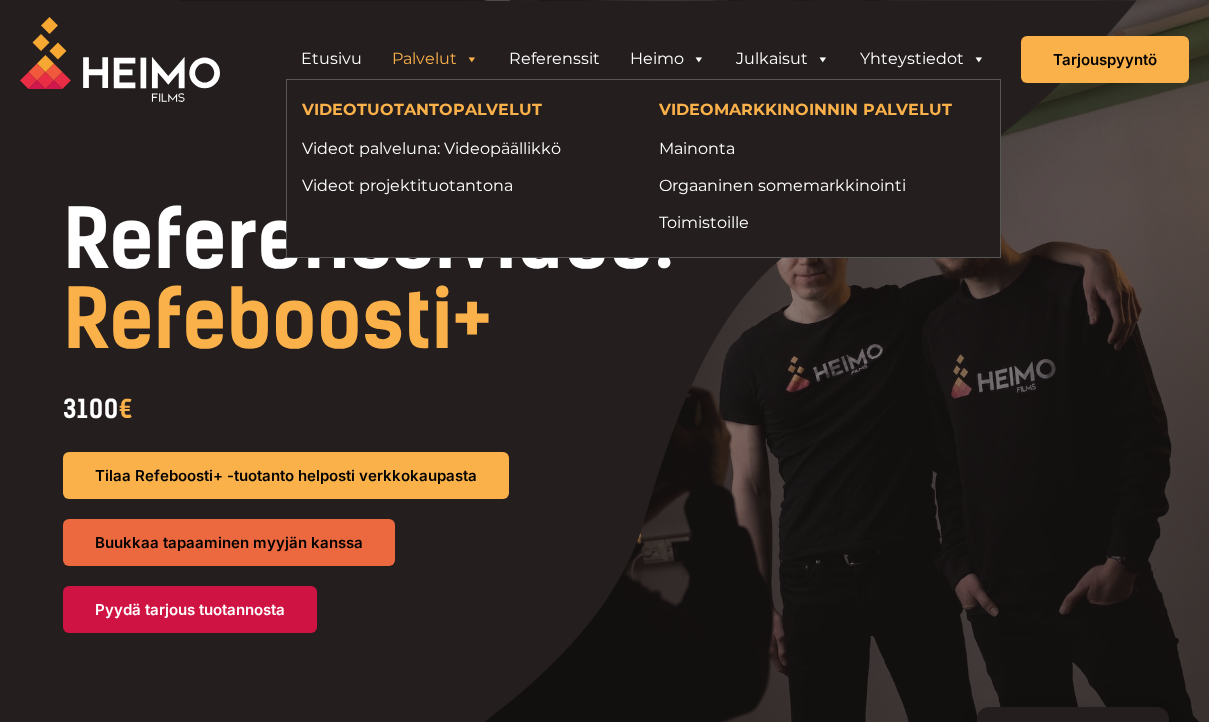 click on "Palvelut" at bounding box center (435, 59) 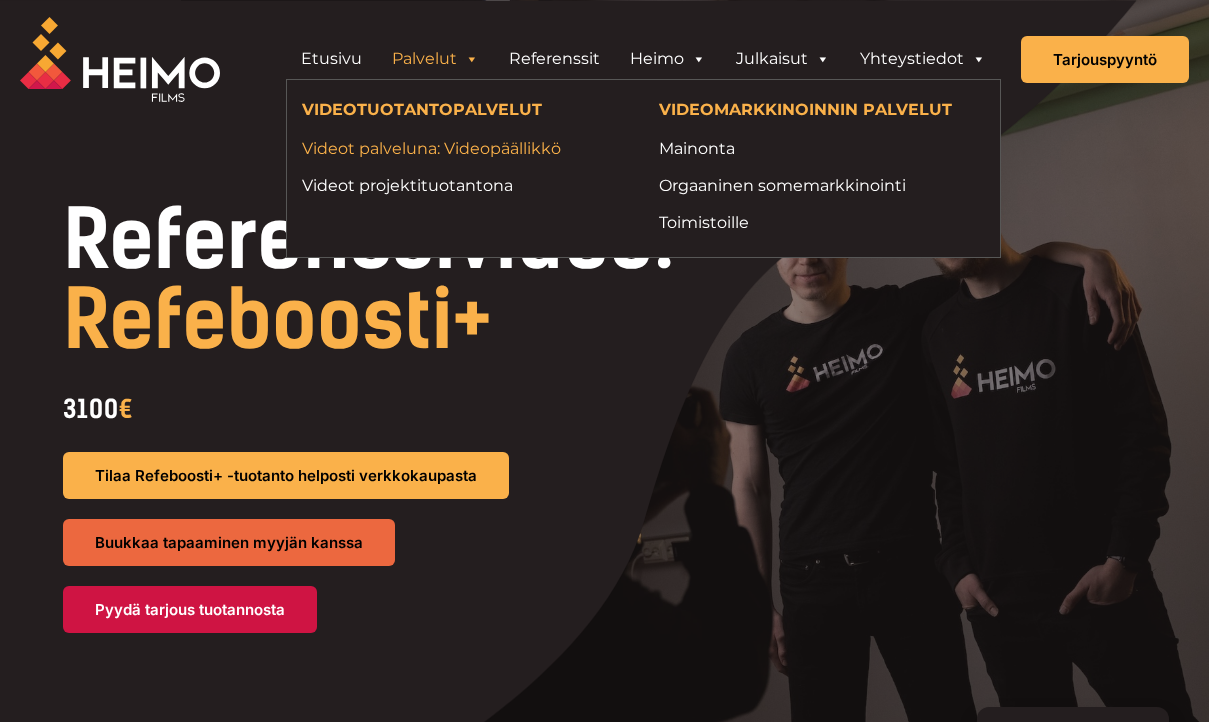 click on "Videot palveluna: Videopäällikkö" at bounding box center (465, 148) 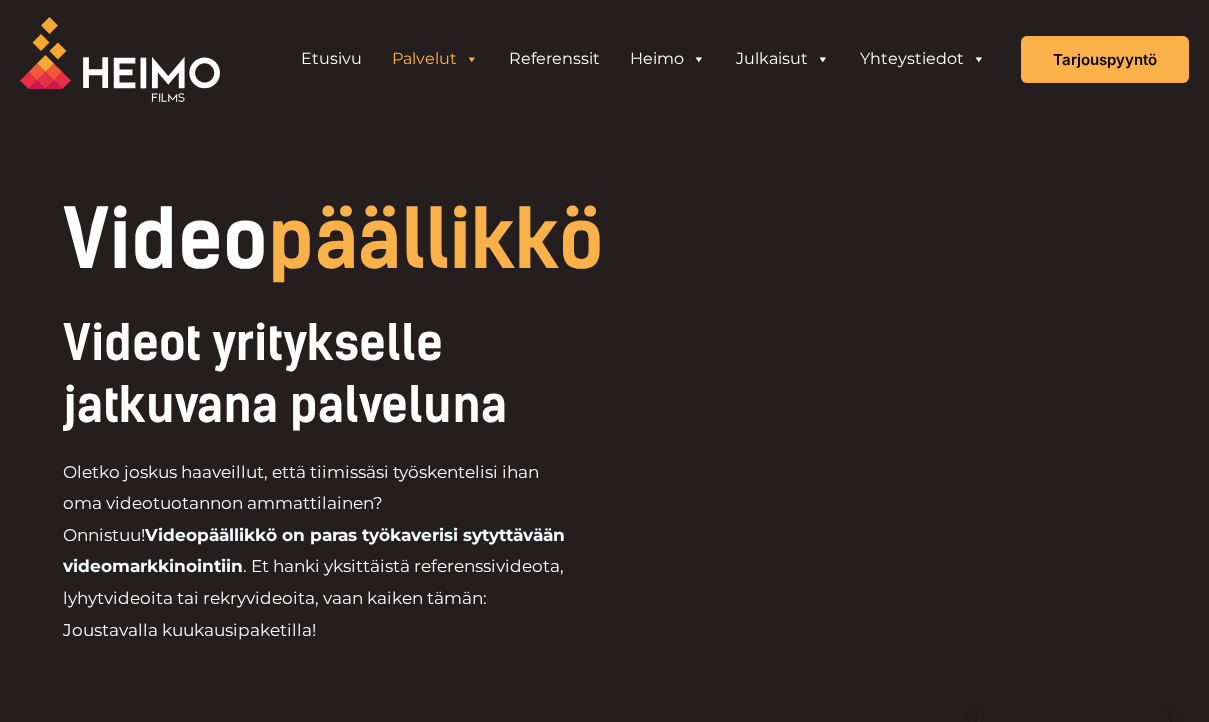 scroll, scrollTop: 0, scrollLeft: 0, axis: both 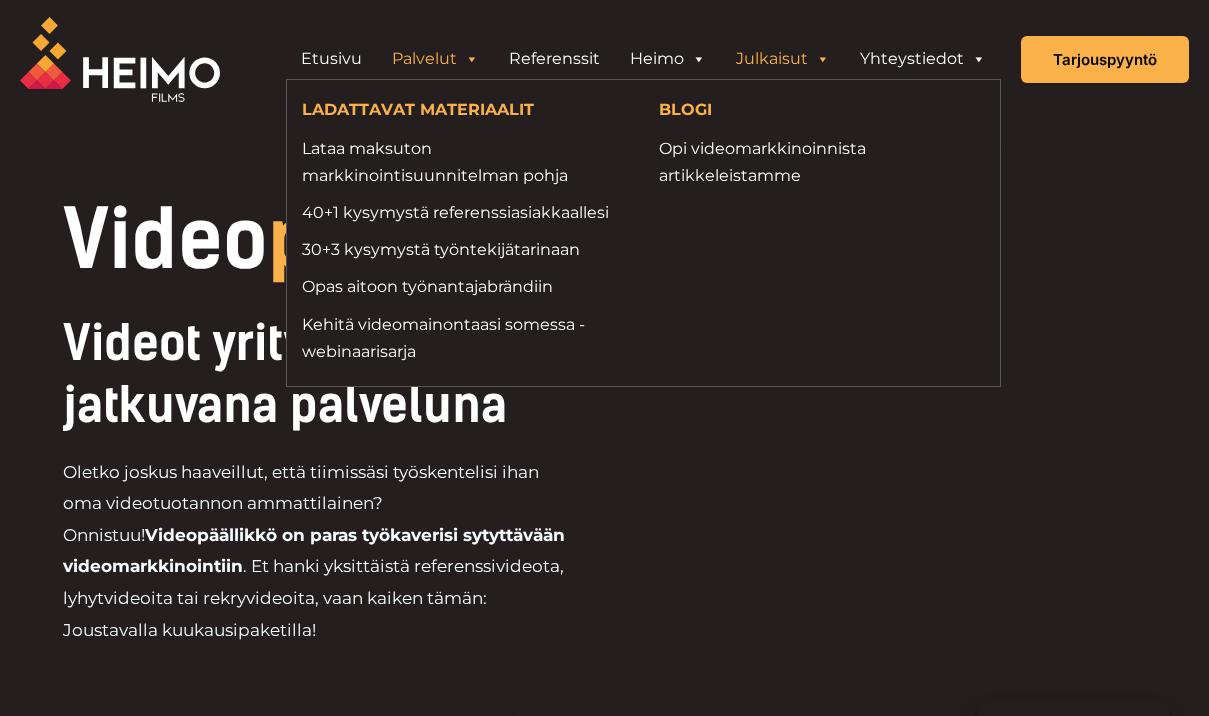 click on "Julkaisut" at bounding box center [783, 59] 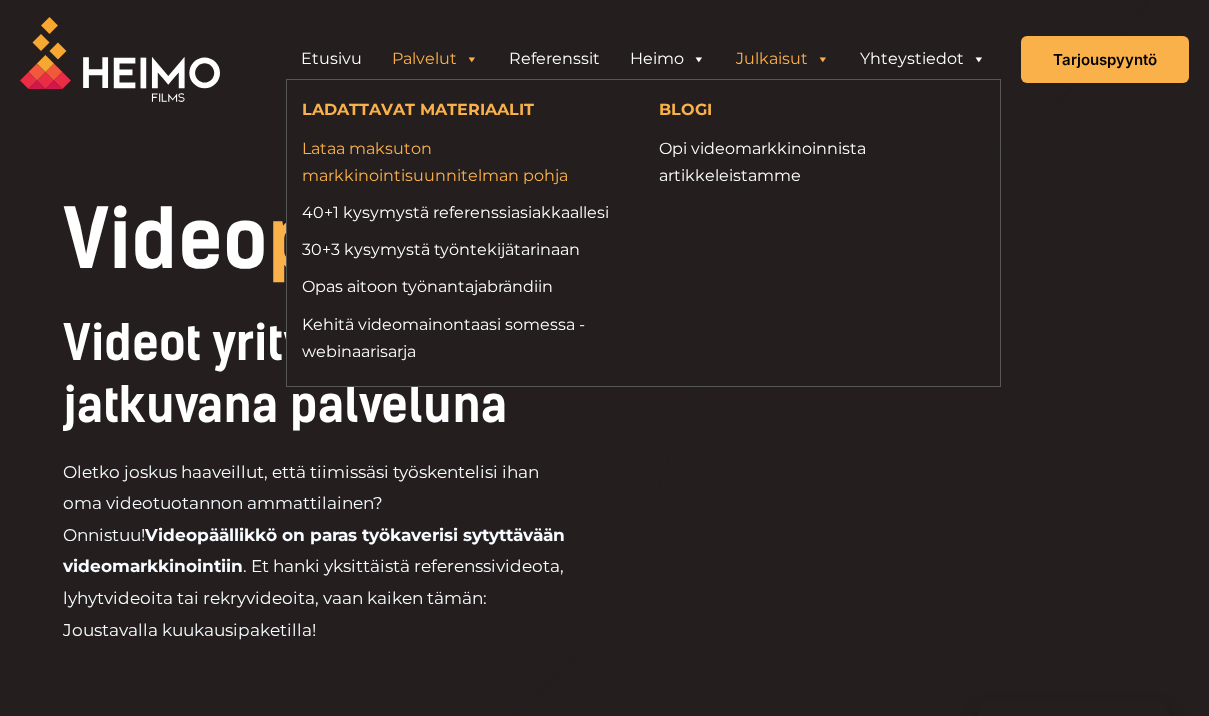click on "Lataa maksuton markkinointisuunnitelman pohja" at bounding box center (465, 162) 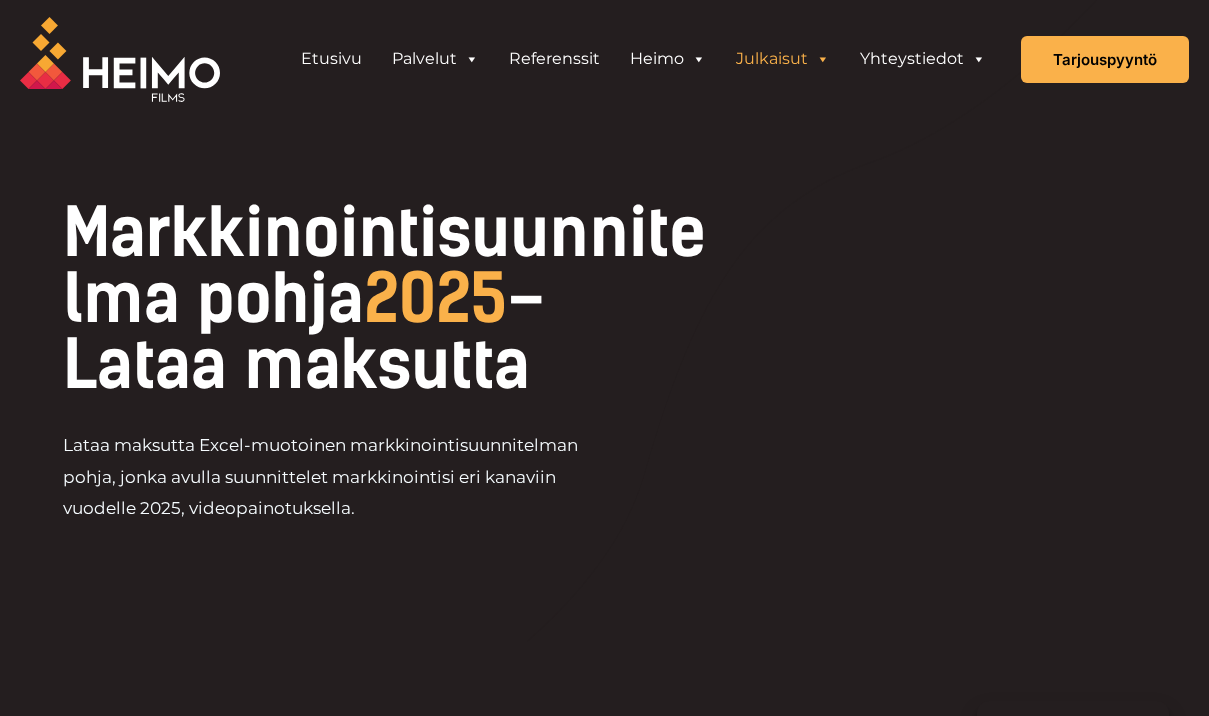 scroll, scrollTop: 0, scrollLeft: 0, axis: both 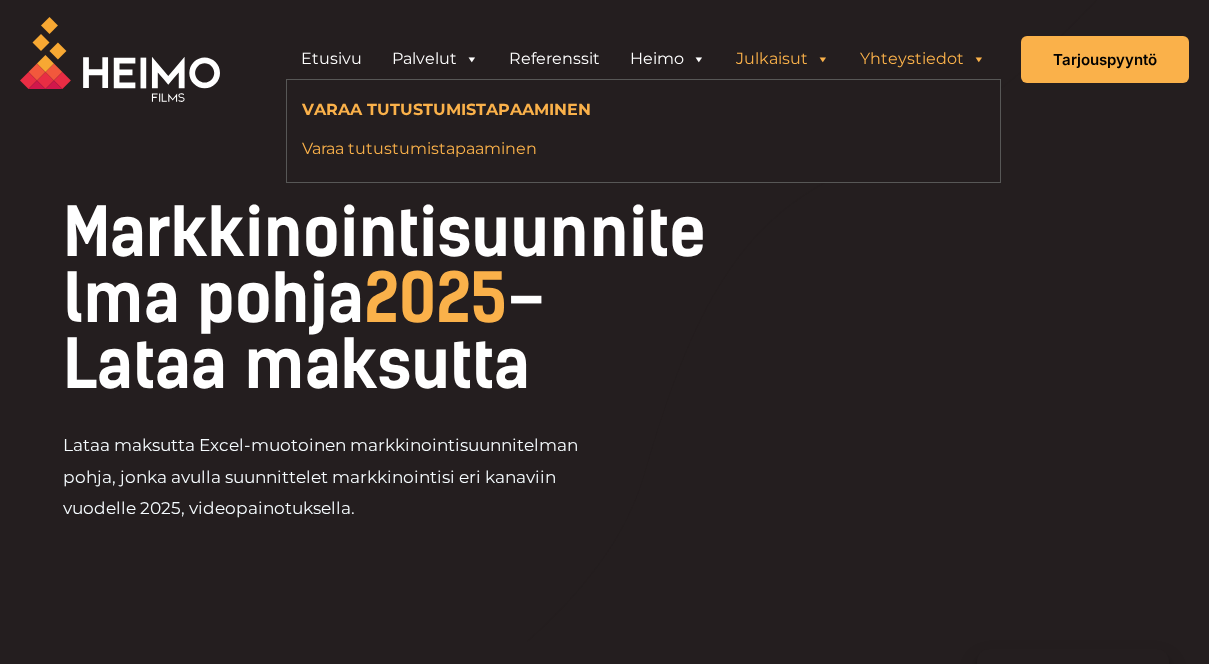 click on "Varaa tutustumistapaaminen" at bounding box center [592, 148] 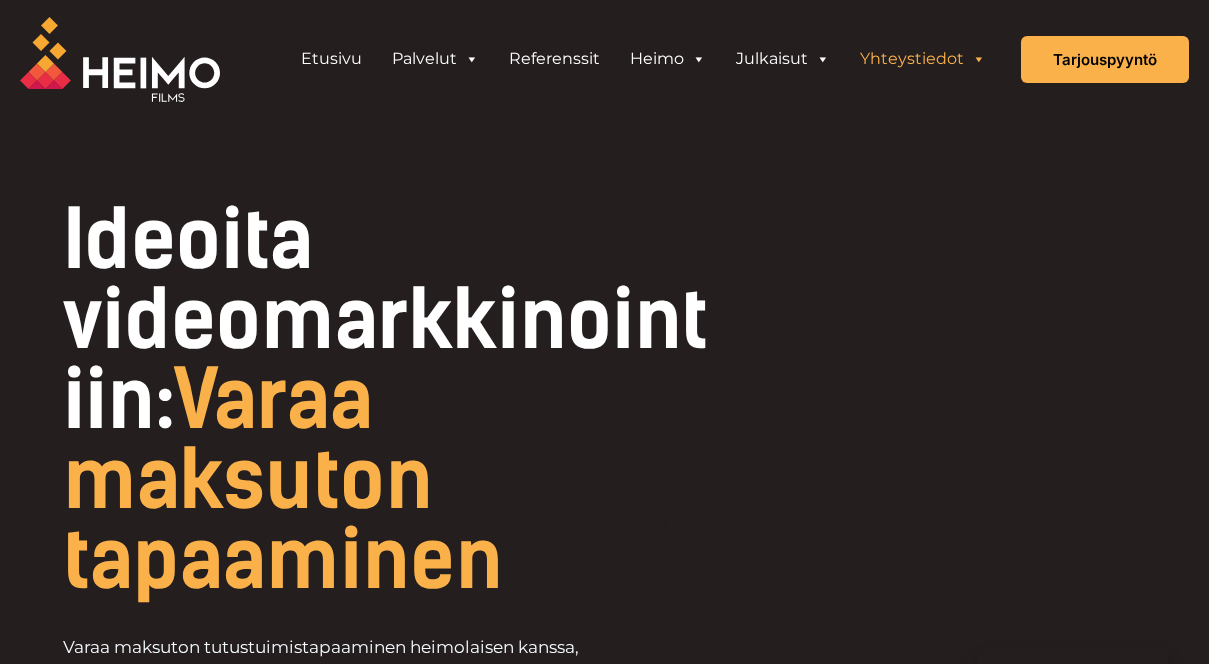 scroll, scrollTop: 0, scrollLeft: 0, axis: both 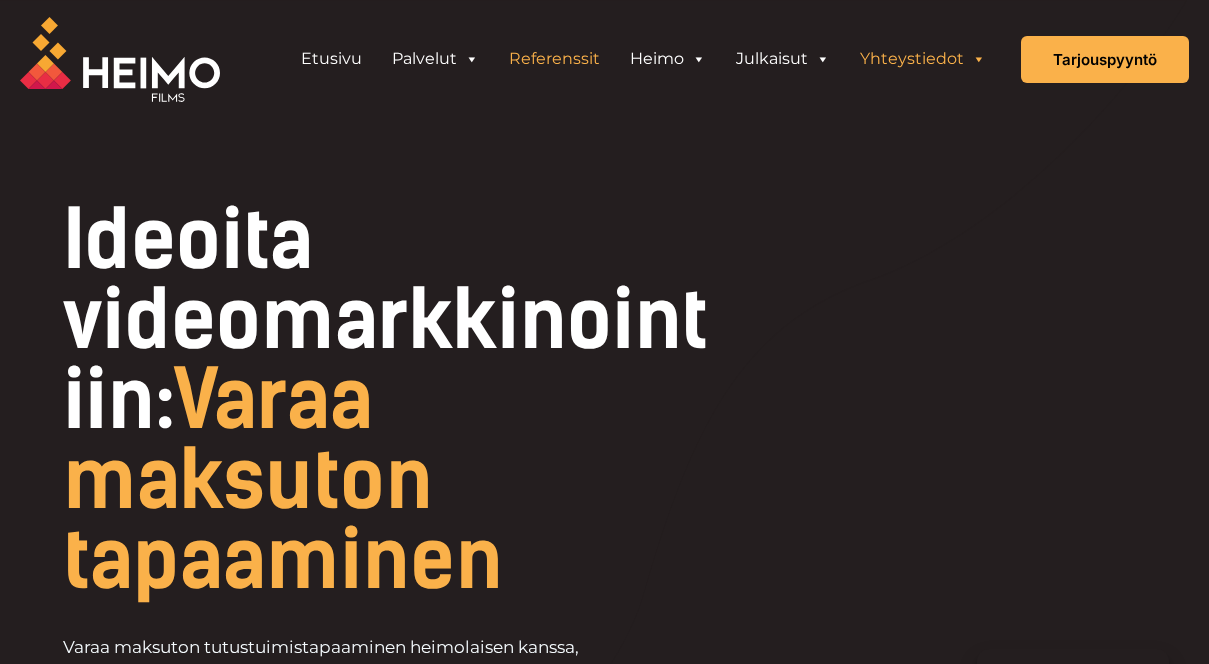 click on "Referenssit" at bounding box center [554, 59] 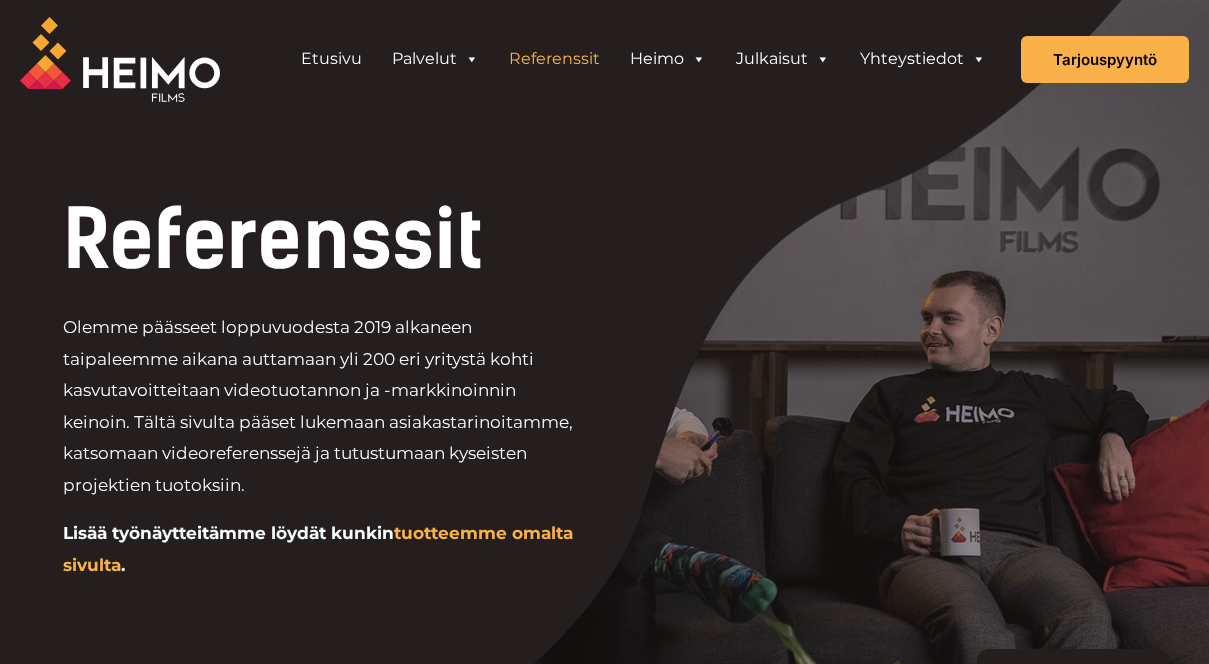 scroll, scrollTop: 0, scrollLeft: 0, axis: both 